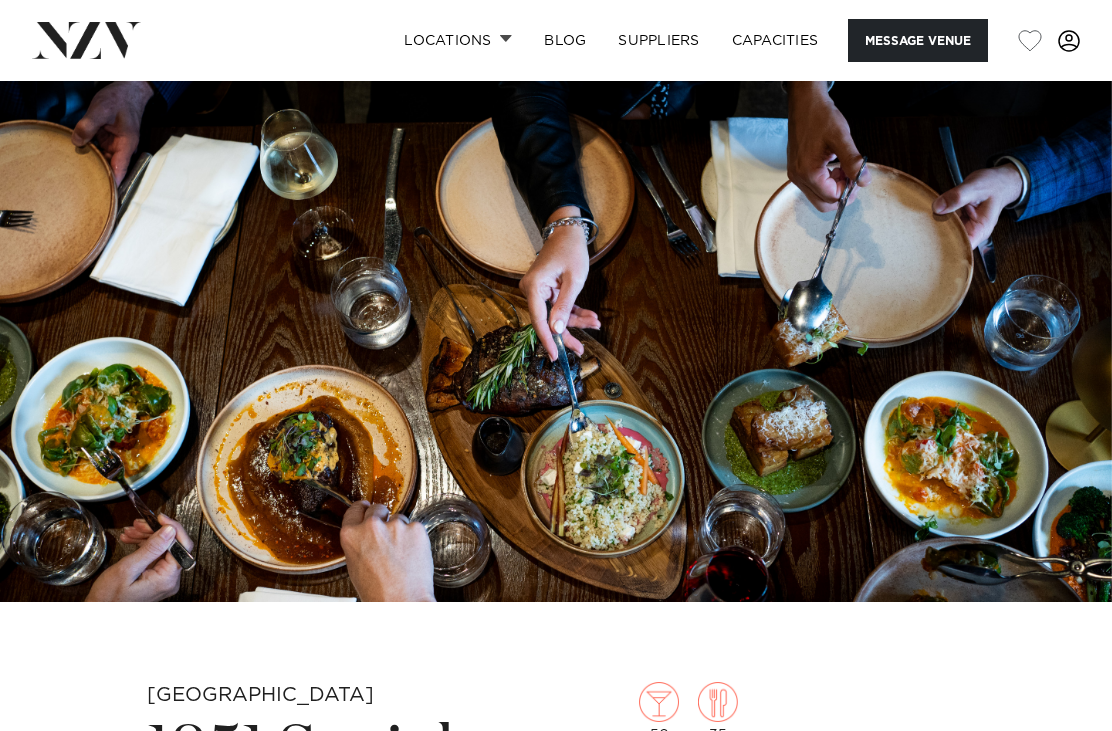 scroll, scrollTop: 0, scrollLeft: 0, axis: both 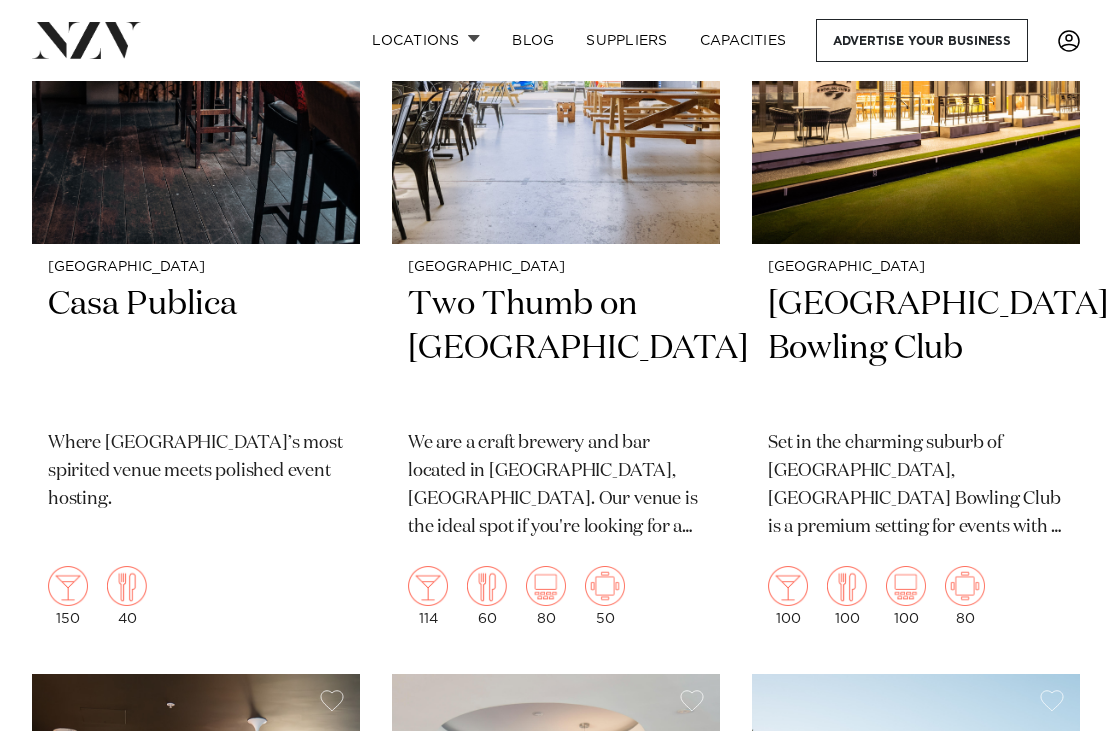 click on "Elmwood Park Bowling Club" at bounding box center [916, 348] 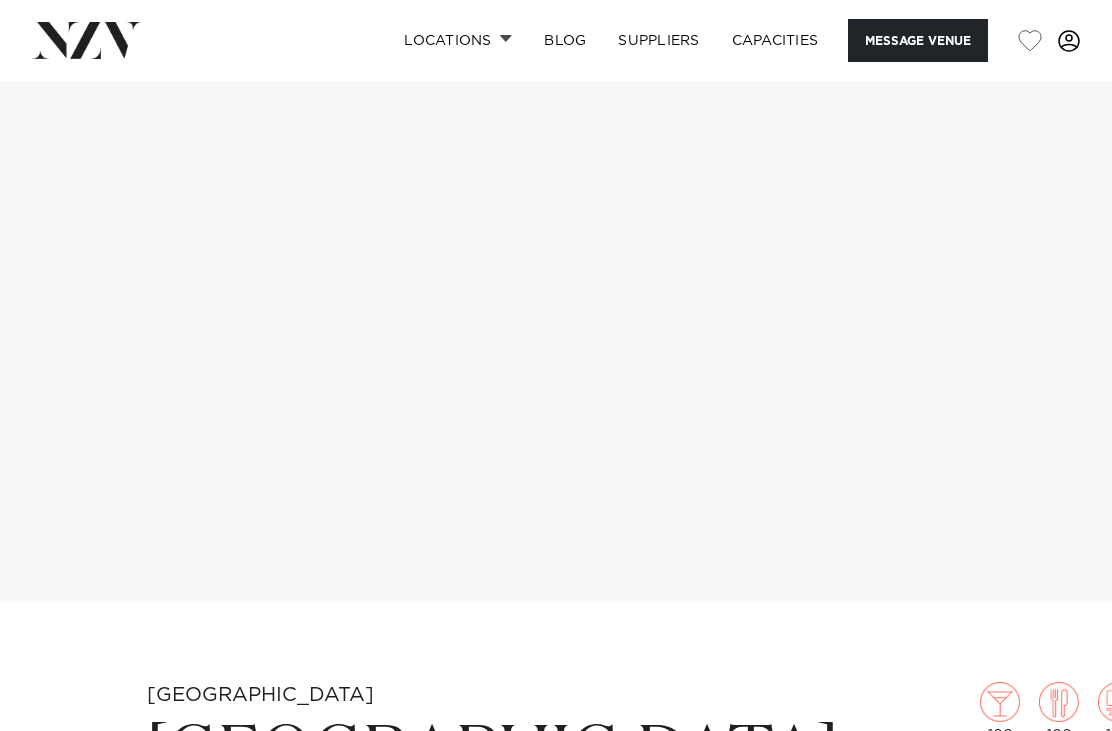 scroll, scrollTop: 0, scrollLeft: 0, axis: both 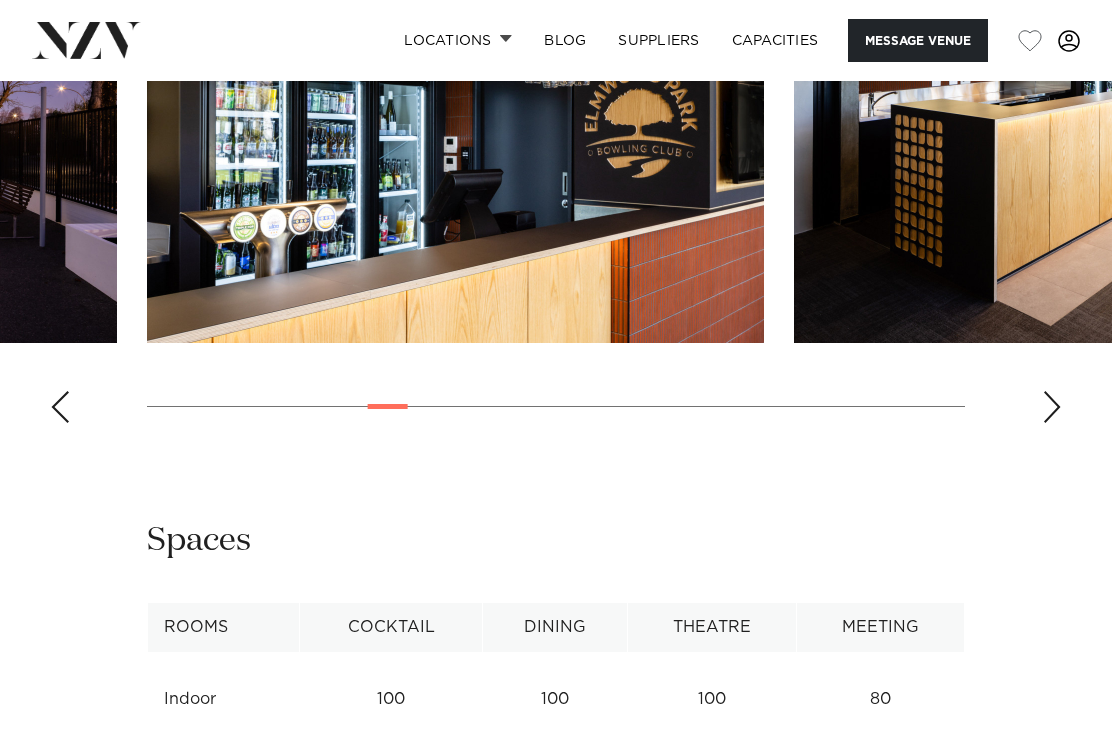 click at bounding box center (1052, 407) 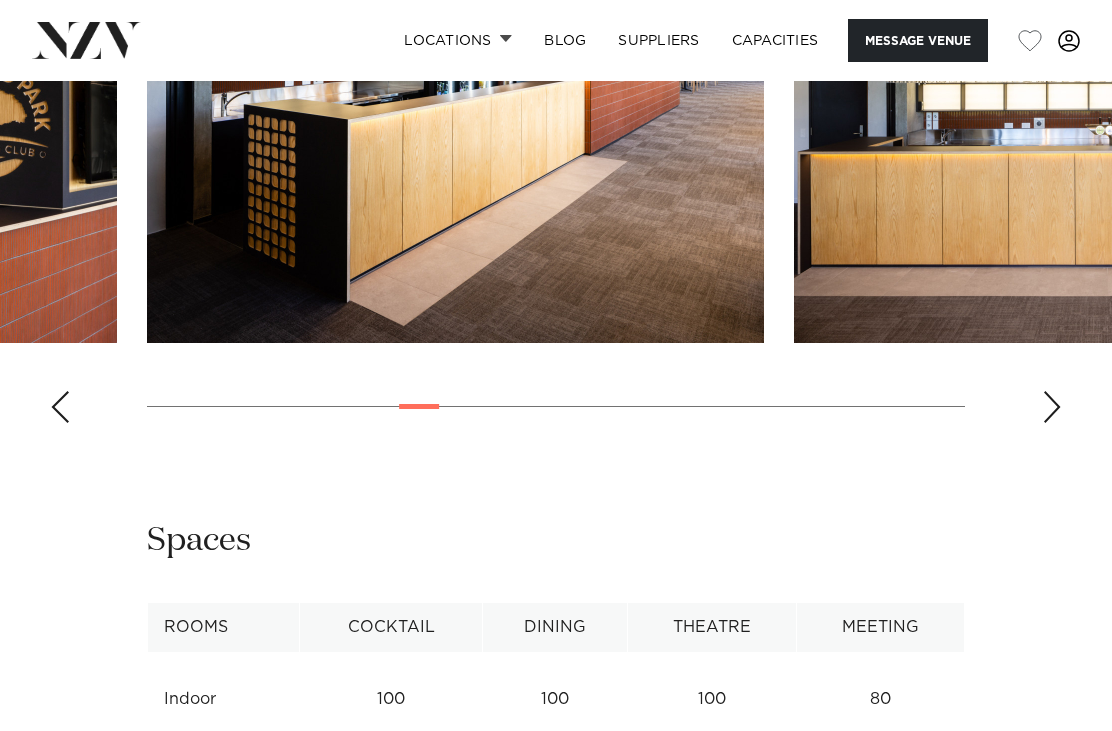 click at bounding box center [1052, 407] 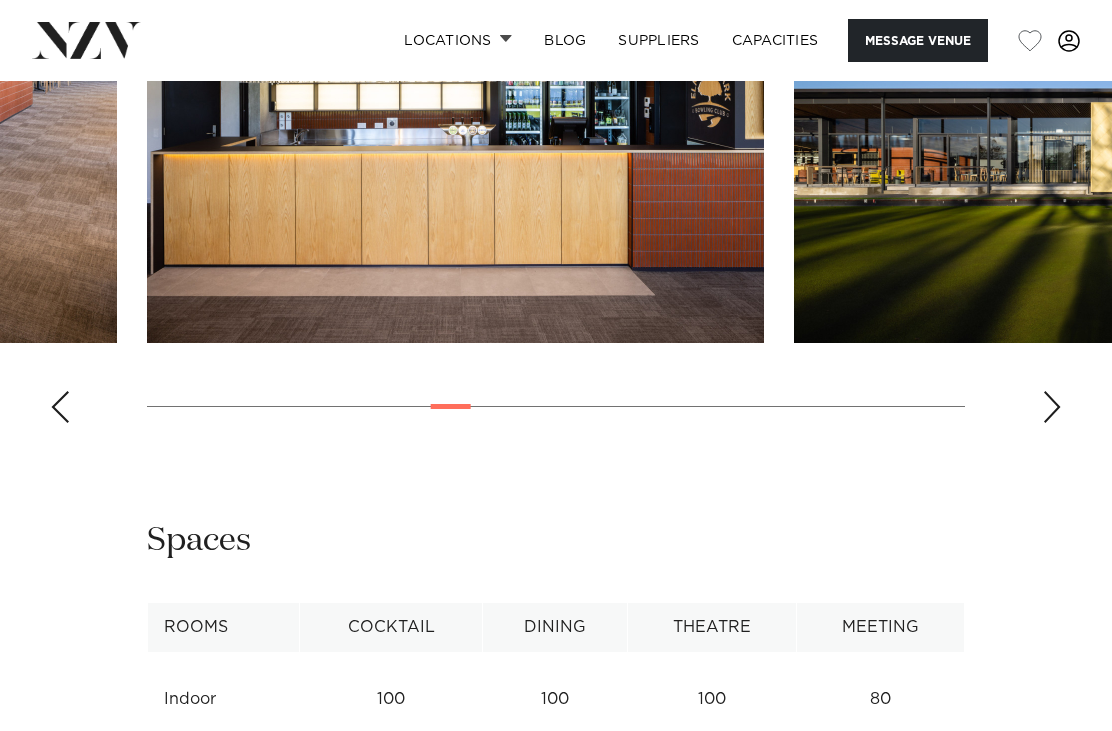 click at bounding box center [1052, 407] 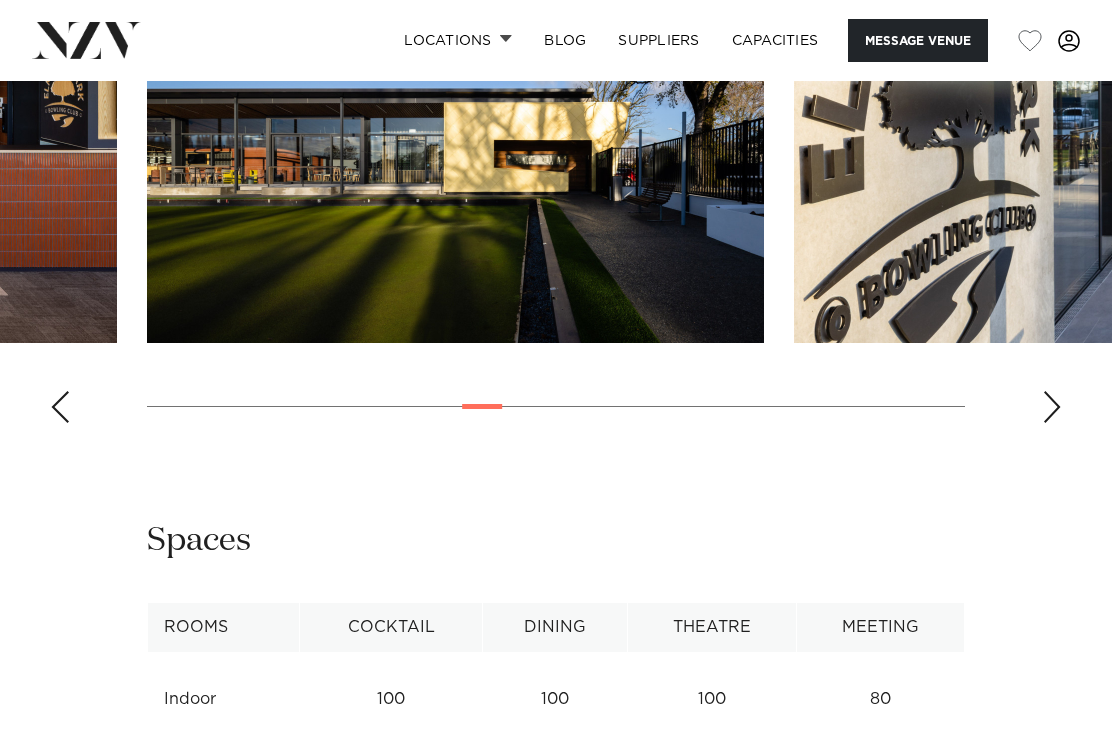 click at bounding box center (1052, 407) 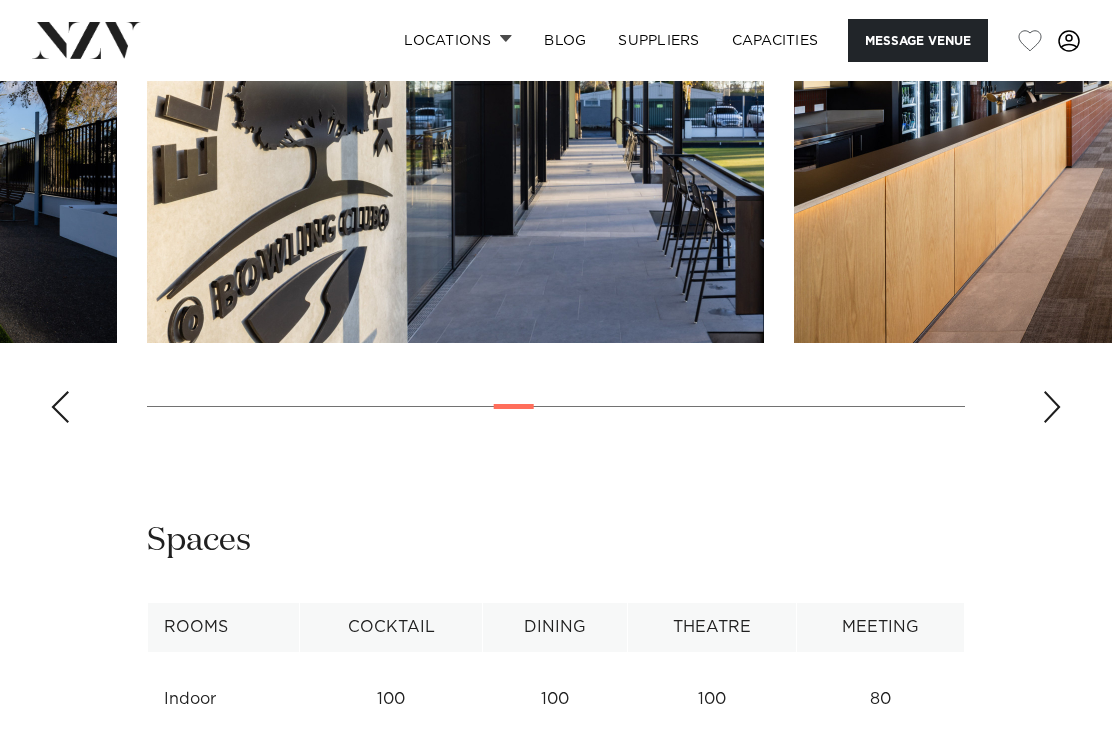 click at bounding box center [556, 164] 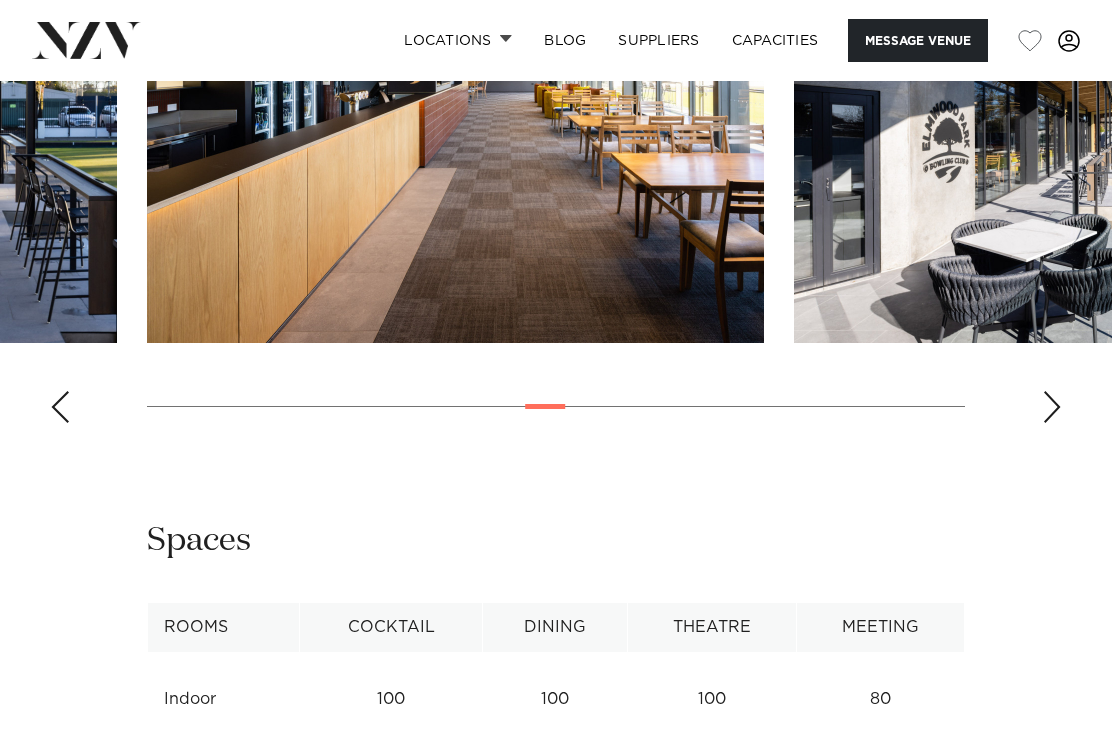 click at bounding box center (1052, 407) 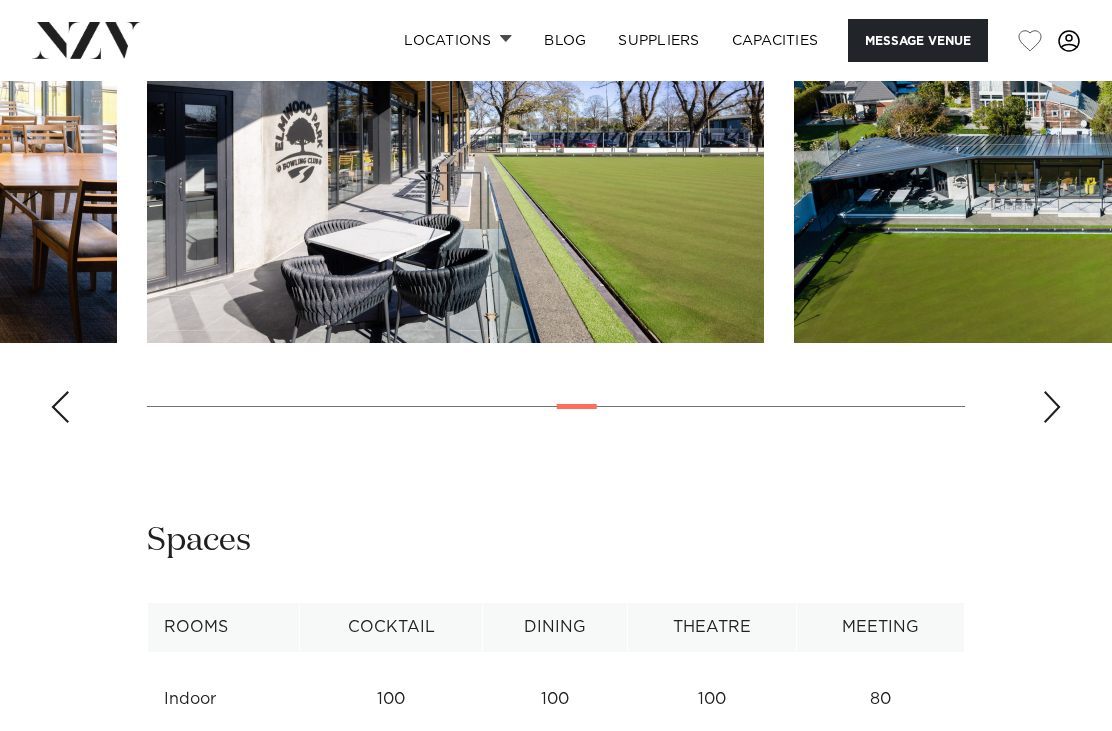 click at bounding box center (1052, 407) 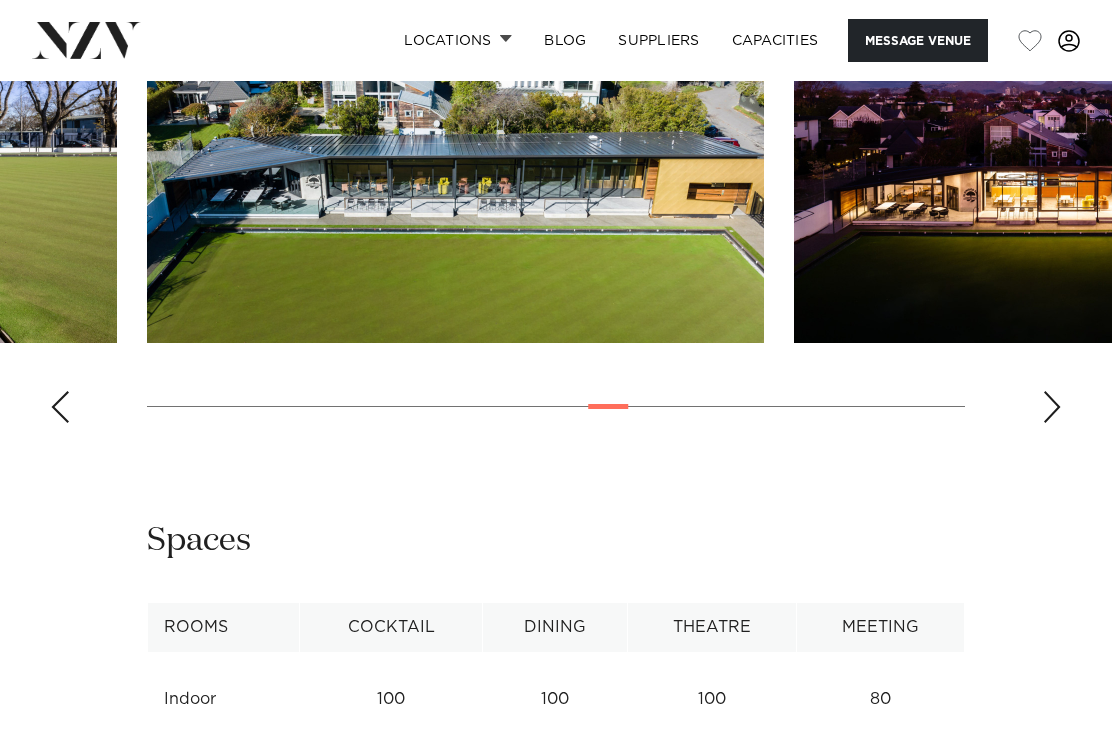 click at bounding box center [1052, 407] 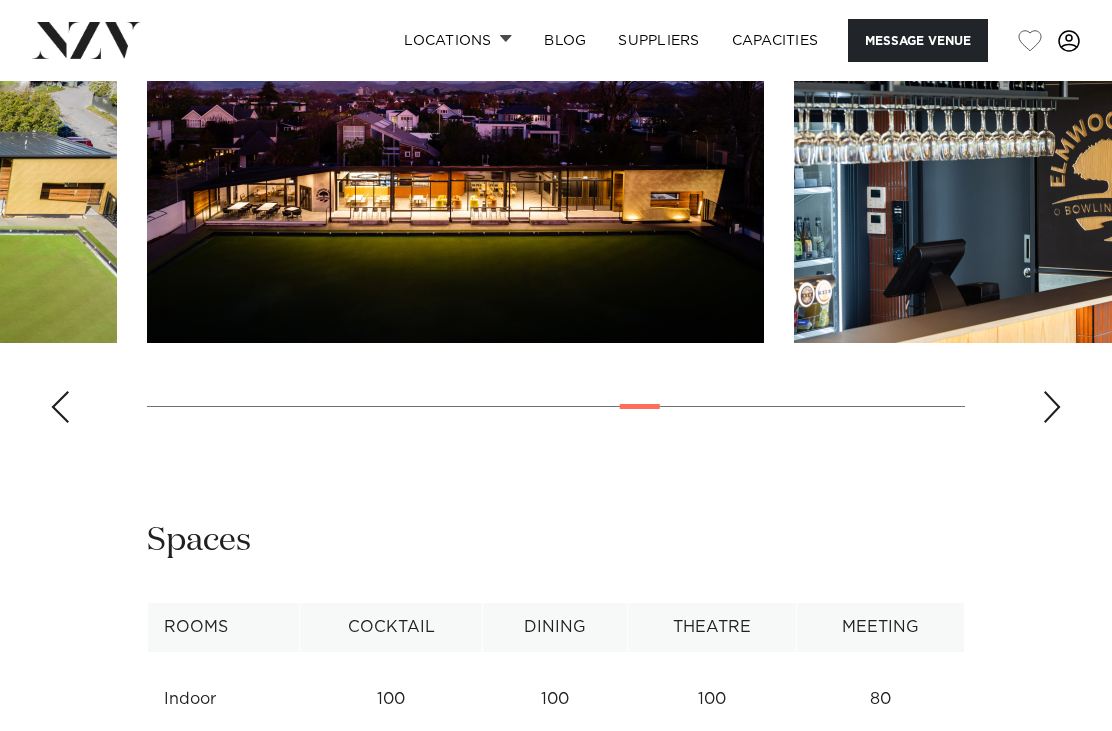click at bounding box center (1052, 407) 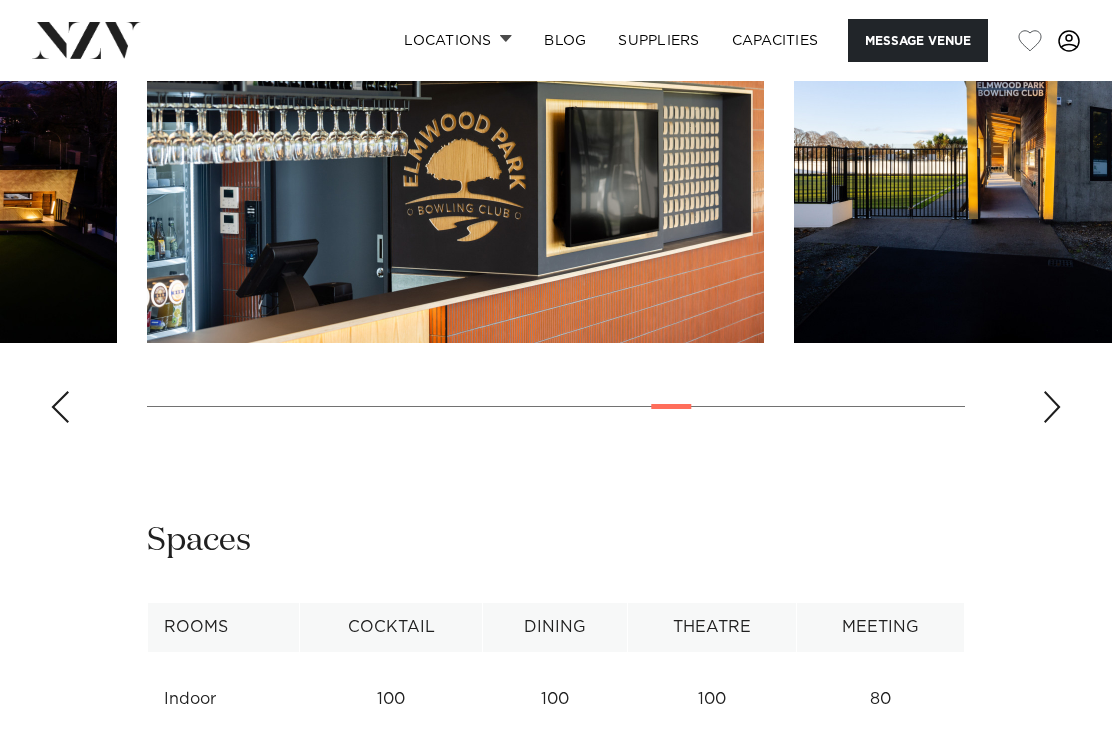 click at bounding box center [556, 164] 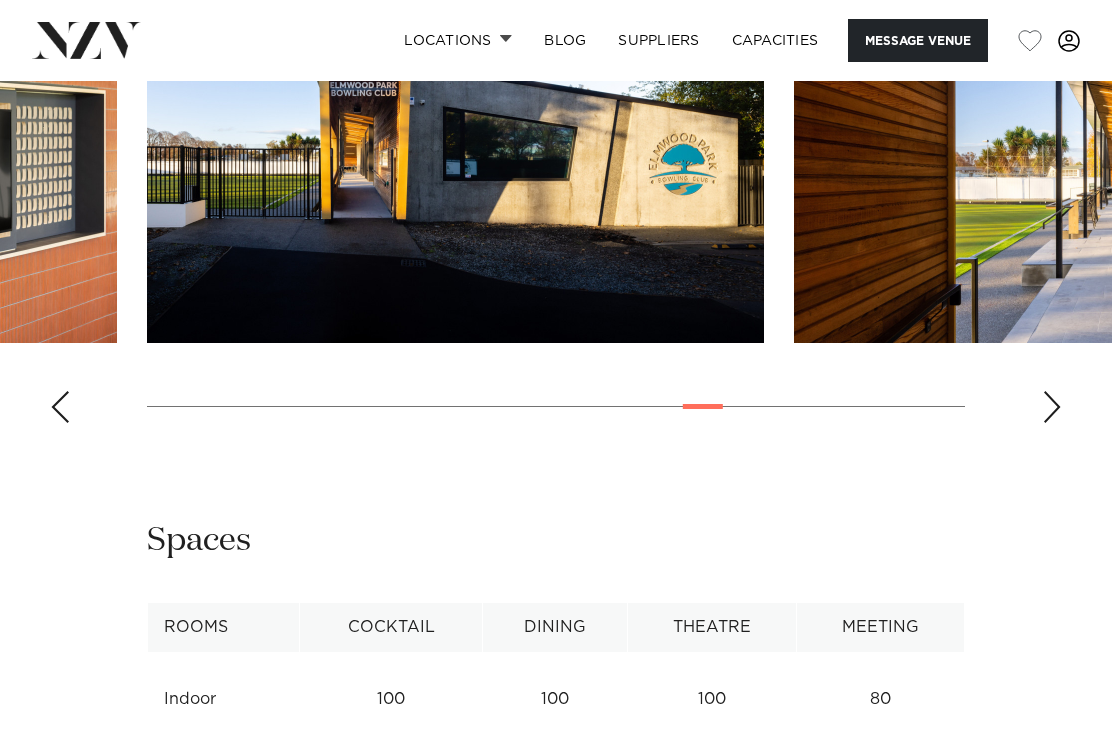 click at bounding box center (556, 164) 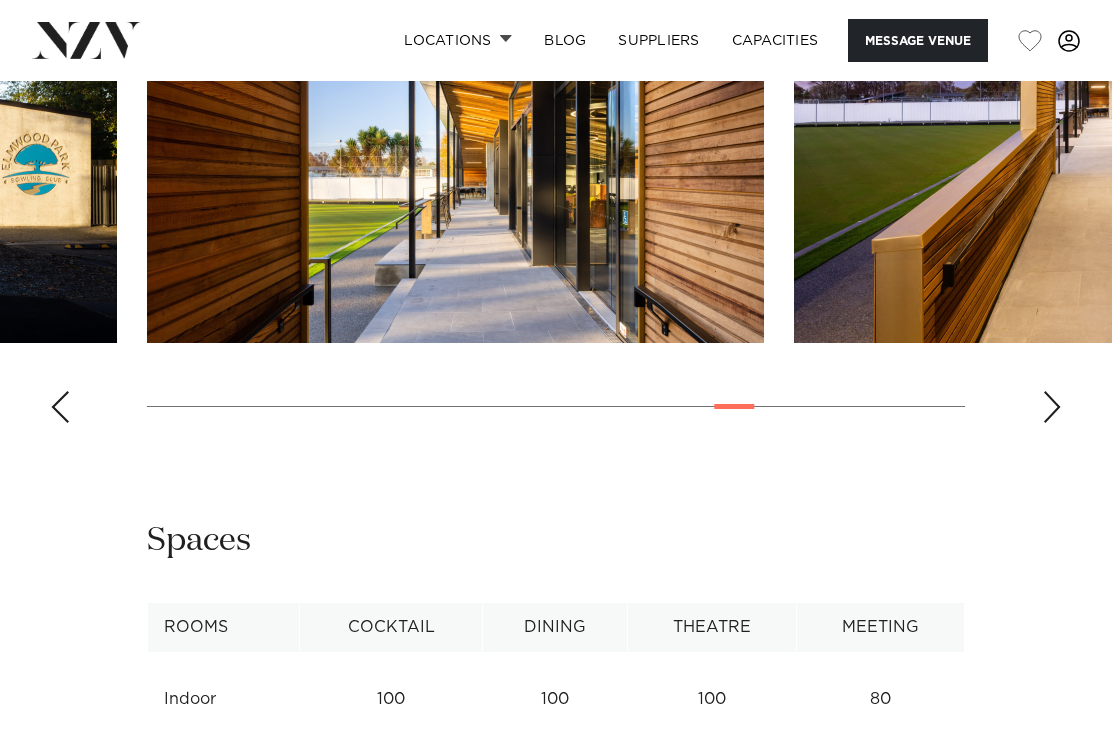 click at bounding box center (1052, 407) 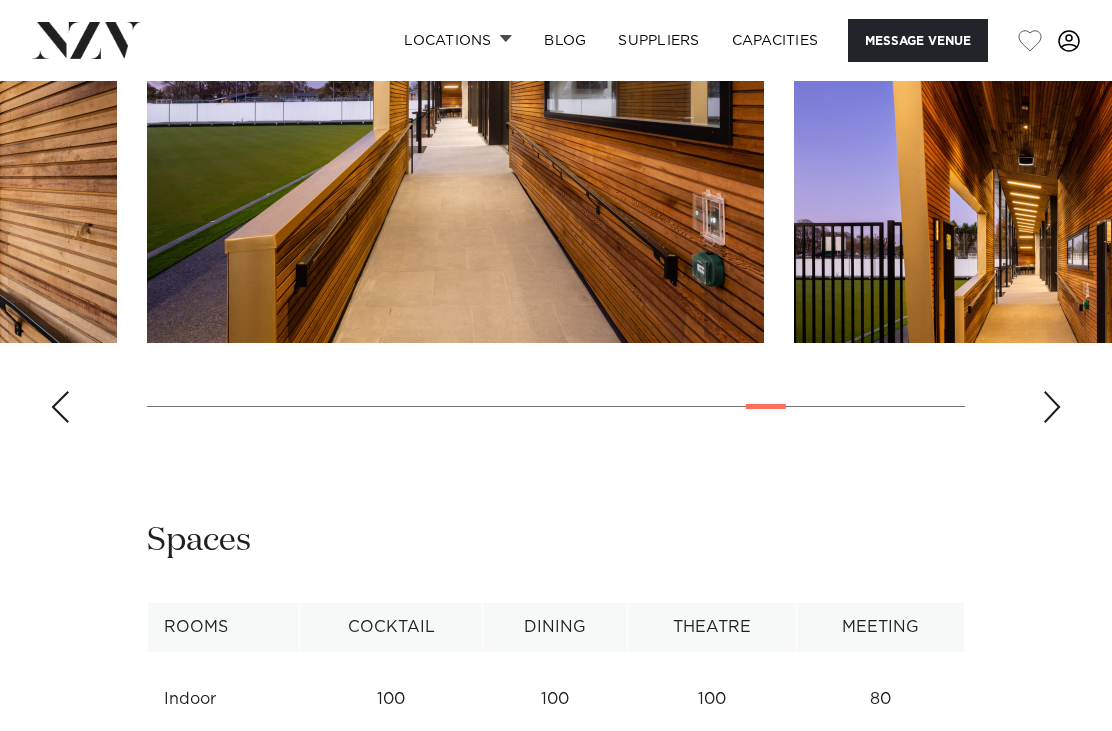click at bounding box center (1052, 407) 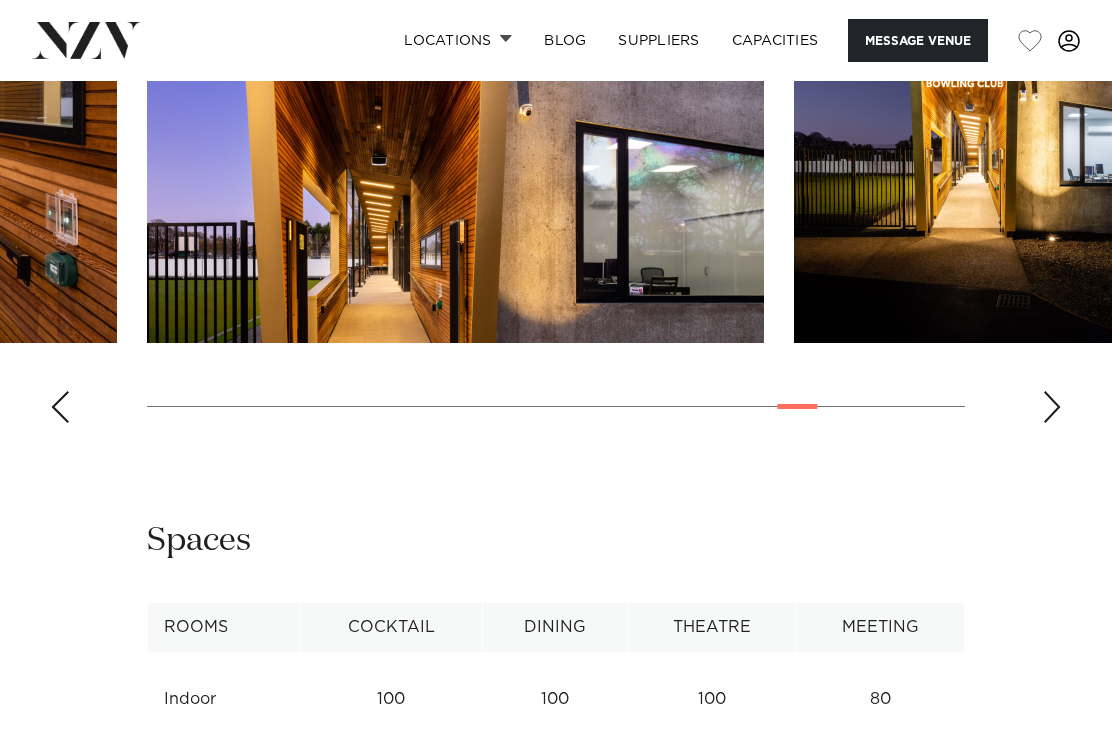 click at bounding box center [1052, 407] 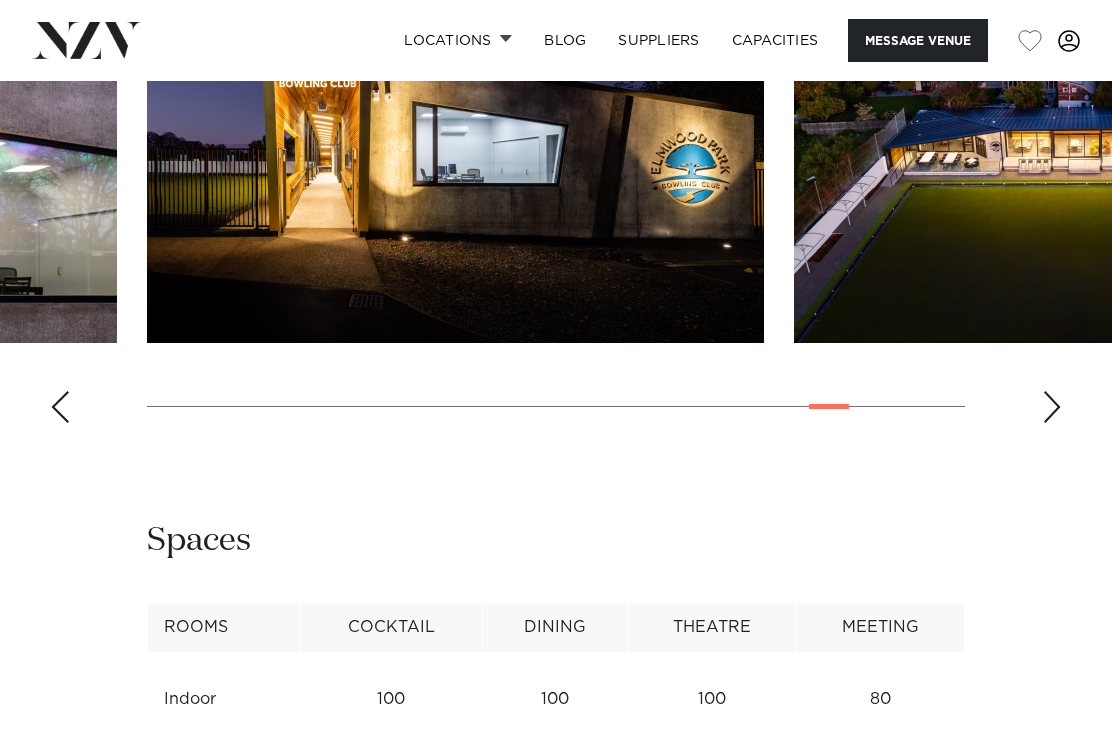 click at bounding box center (1052, 407) 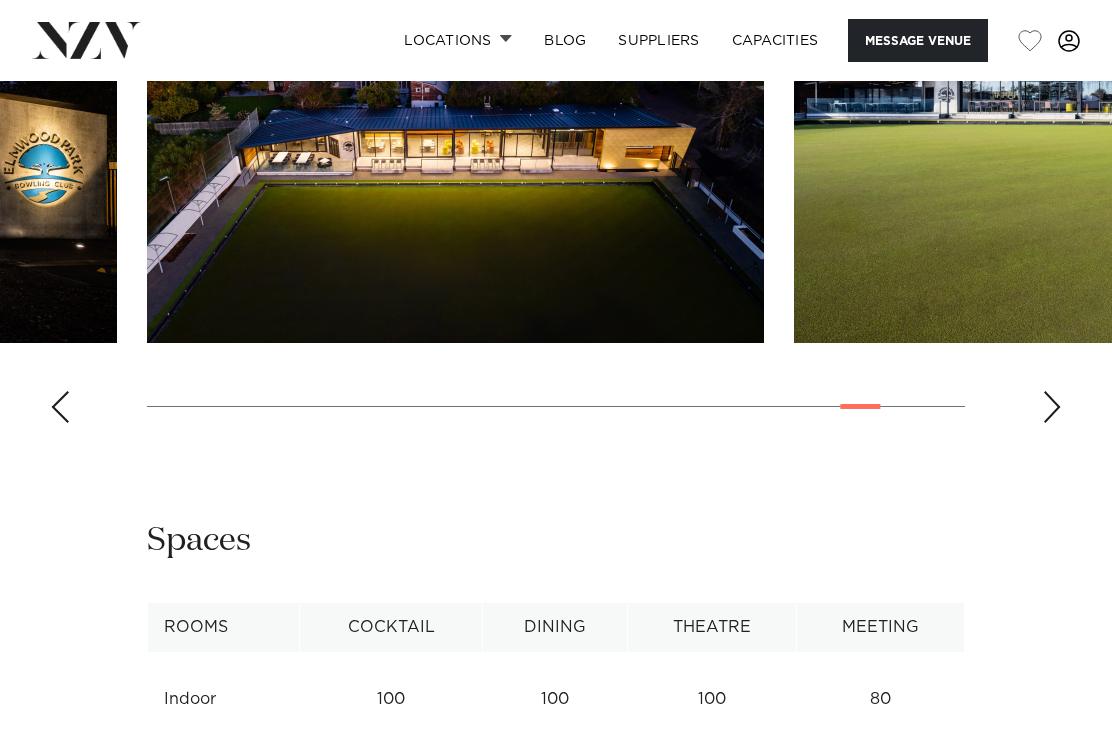 click at bounding box center [1052, 407] 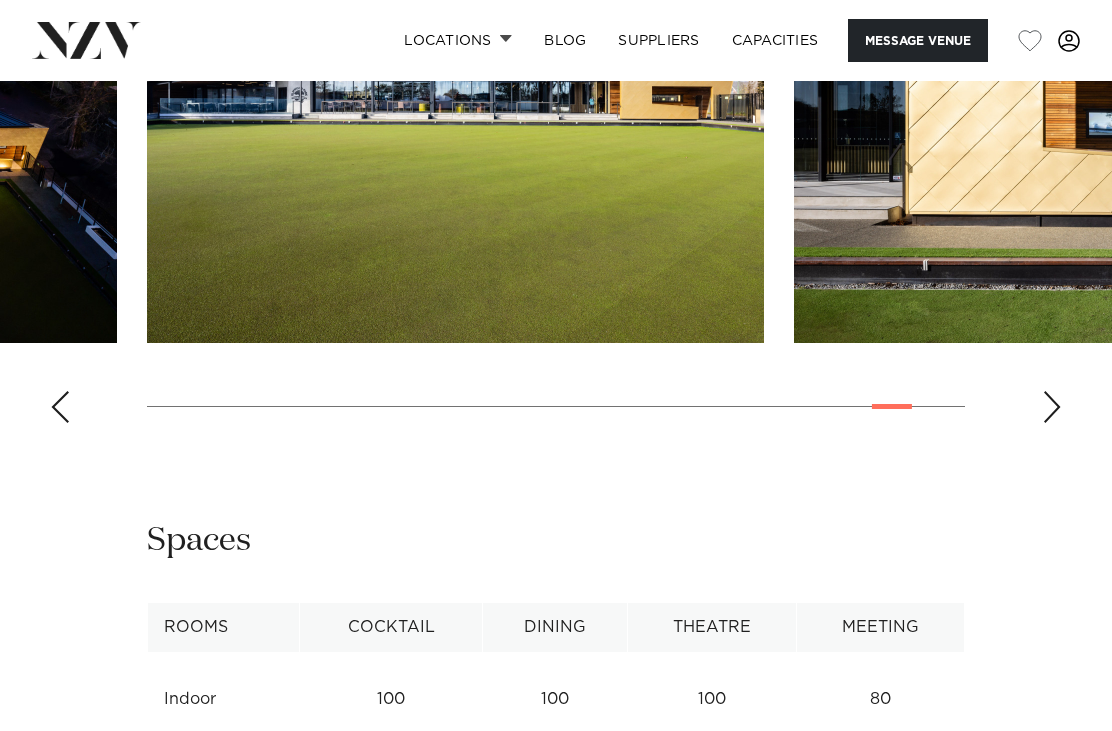 click at bounding box center [1052, 407] 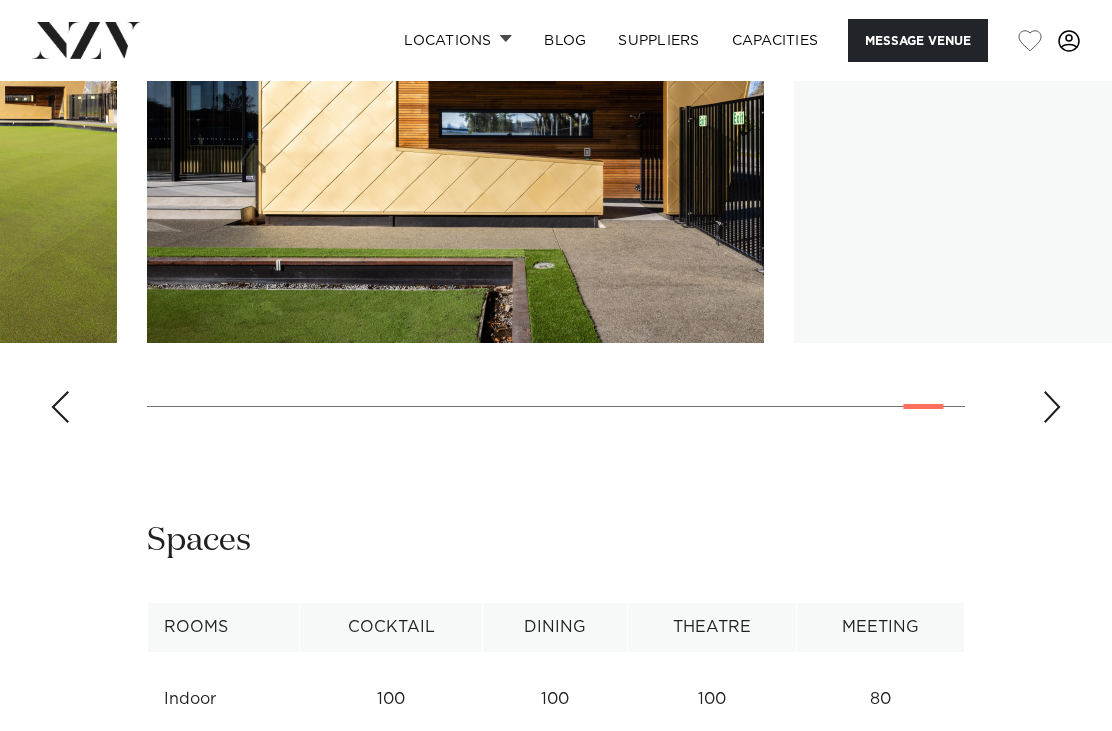 click at bounding box center (556, 164) 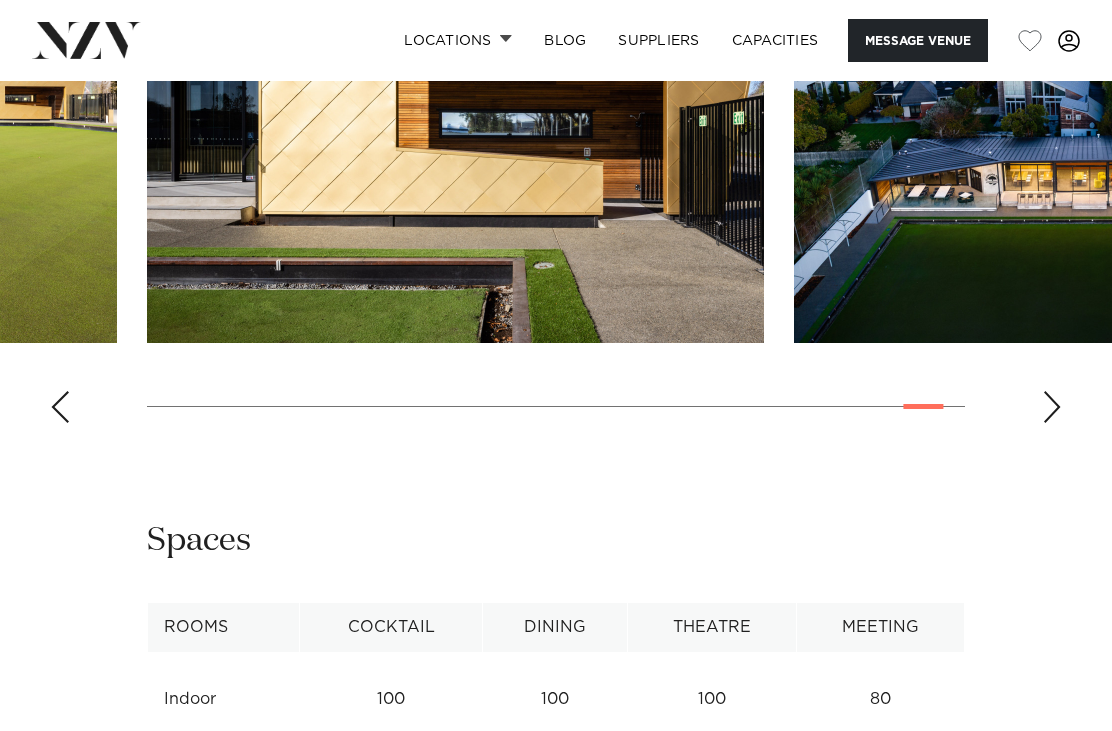 click at bounding box center [1052, 407] 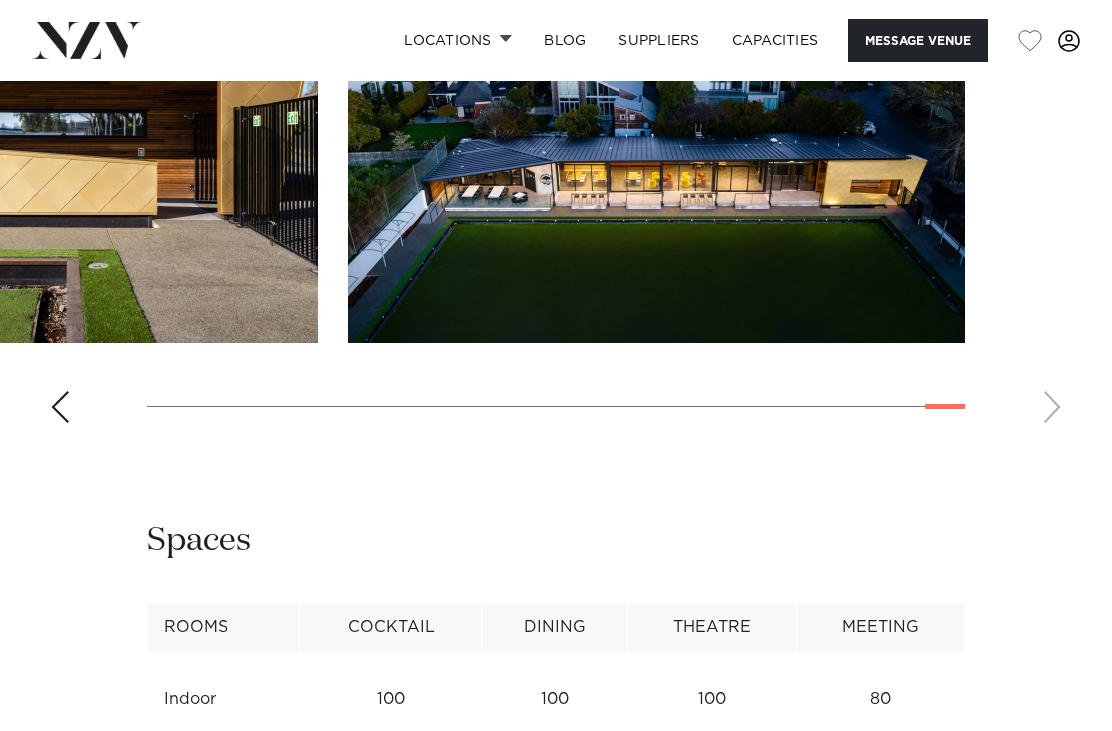 click on "Capacities" at bounding box center [775, 40] 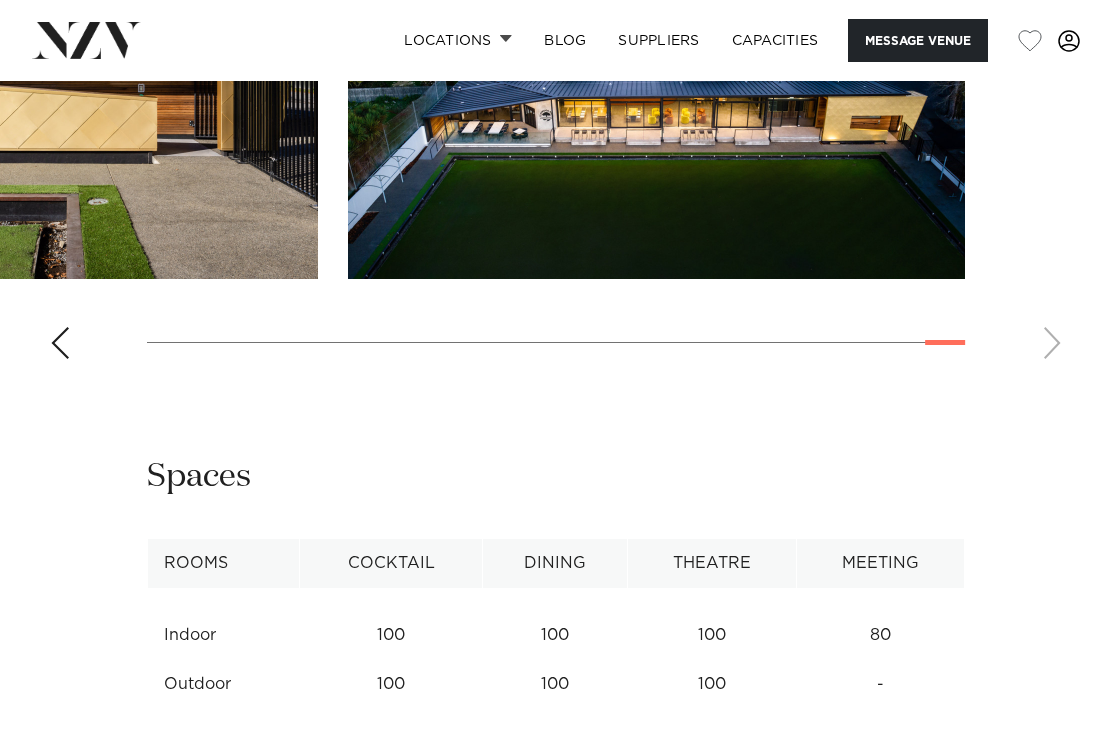click at bounding box center [60, 343] 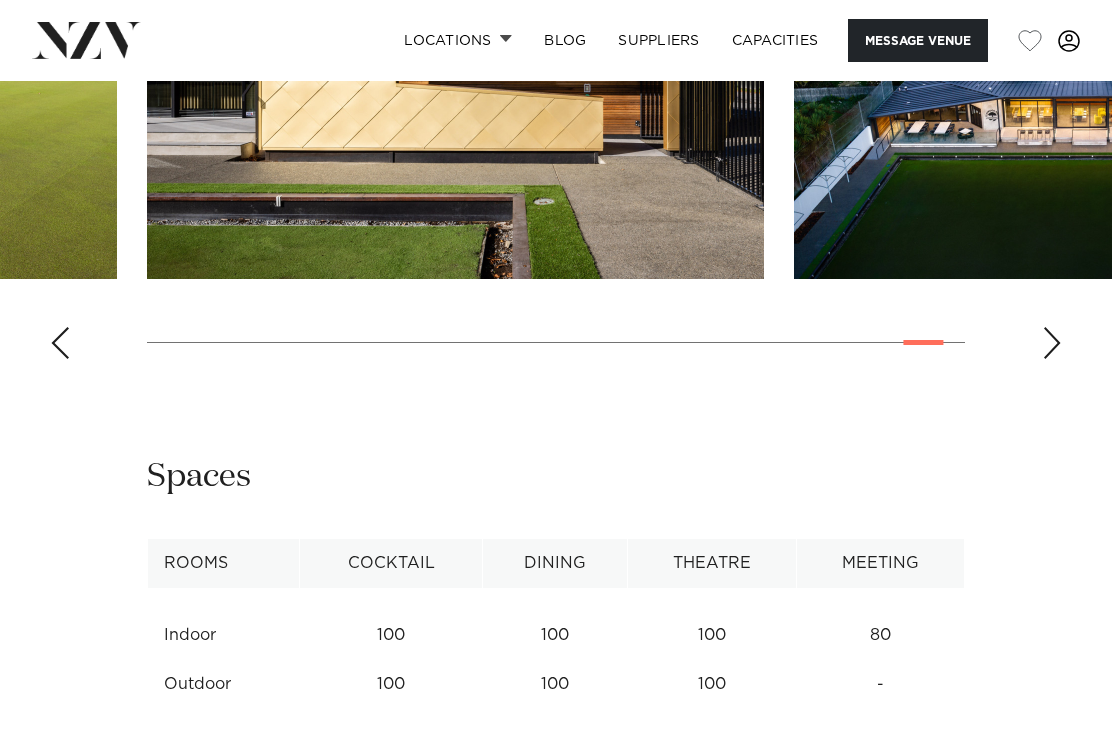 click at bounding box center [60, 343] 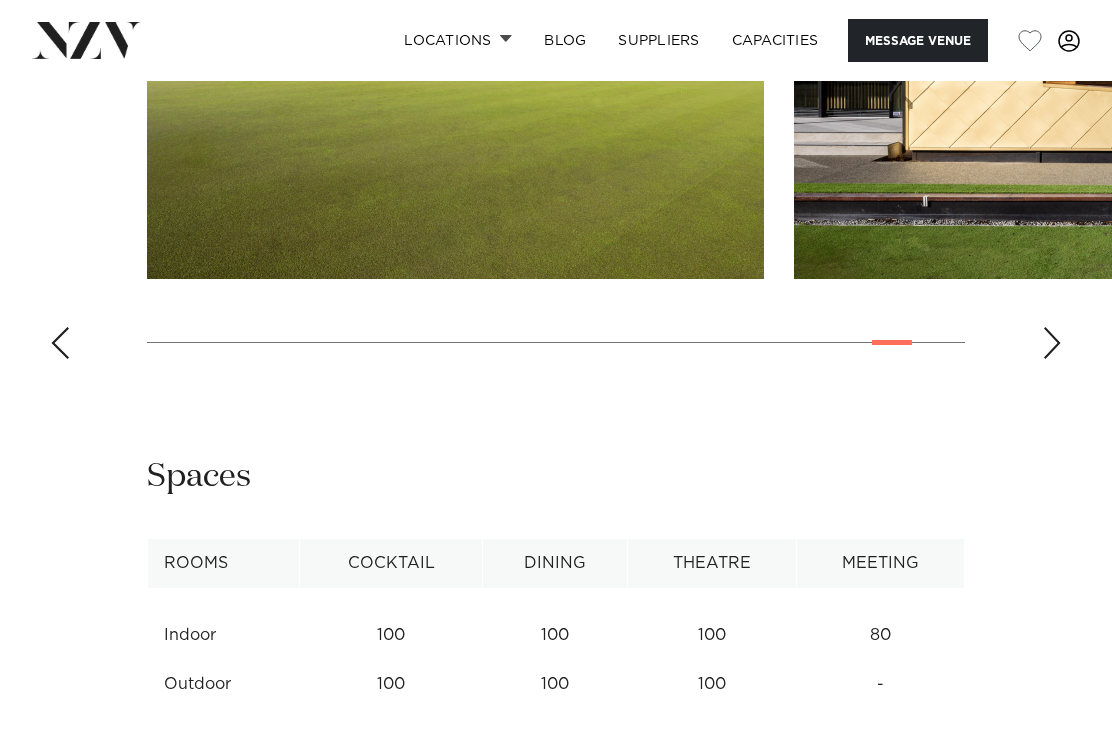 click at bounding box center [60, 343] 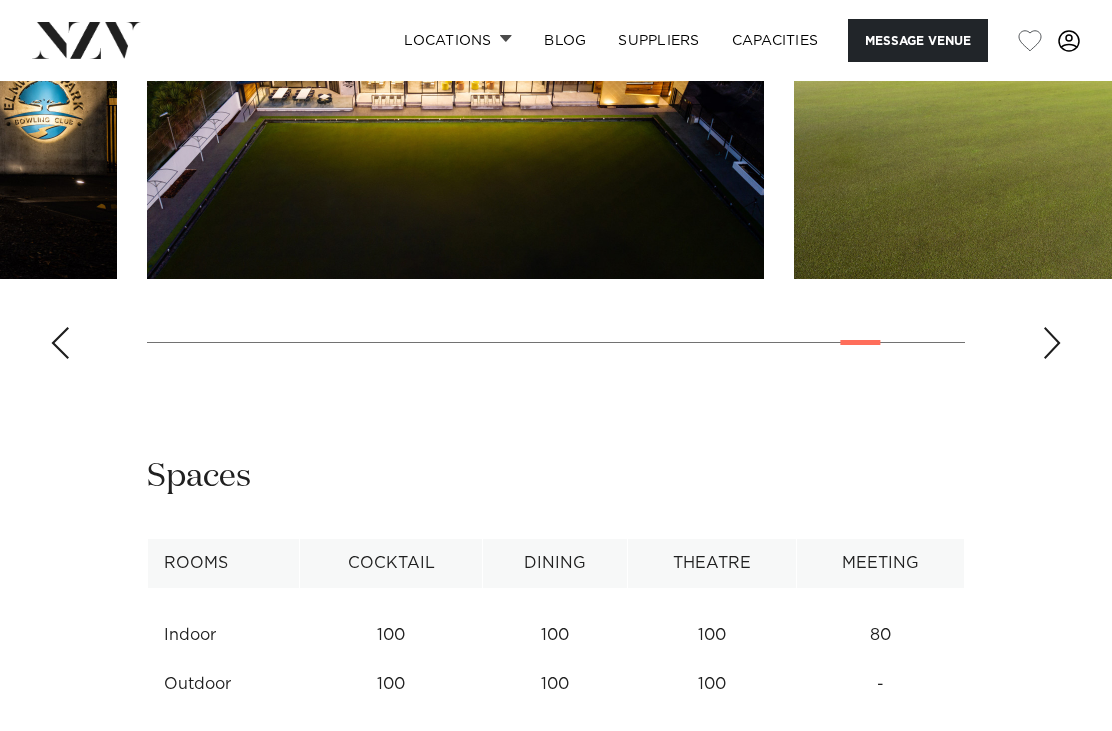 click at bounding box center (60, 343) 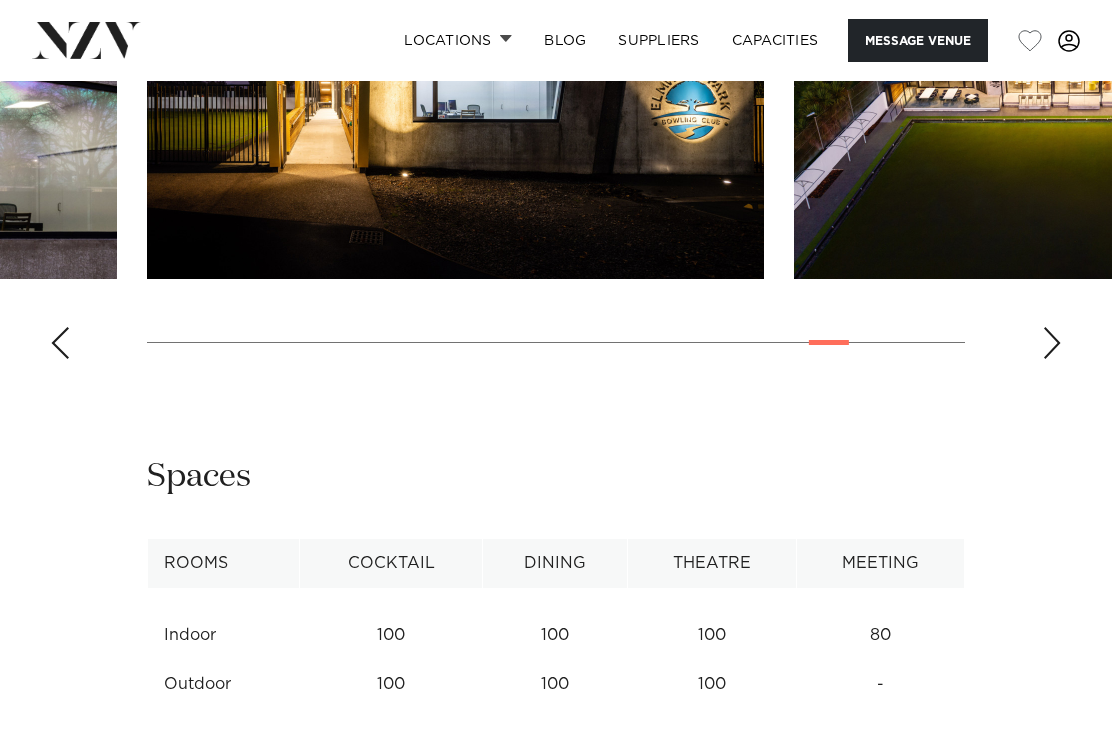 click at bounding box center [556, 100] 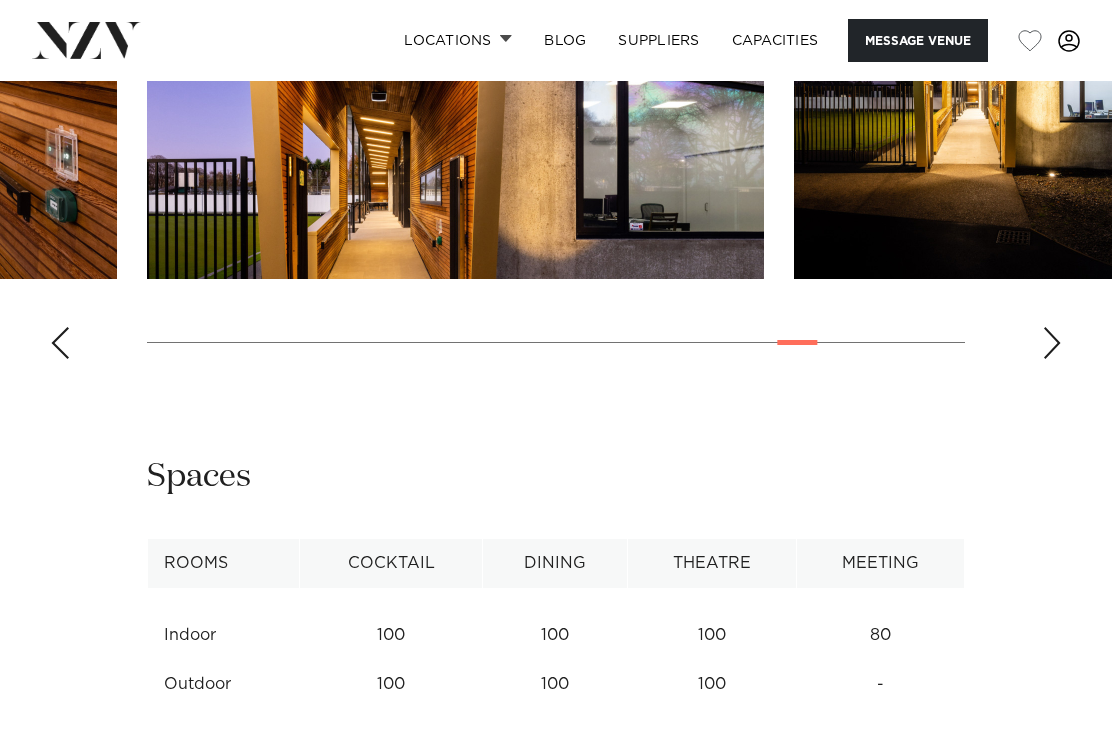 click at bounding box center (60, 343) 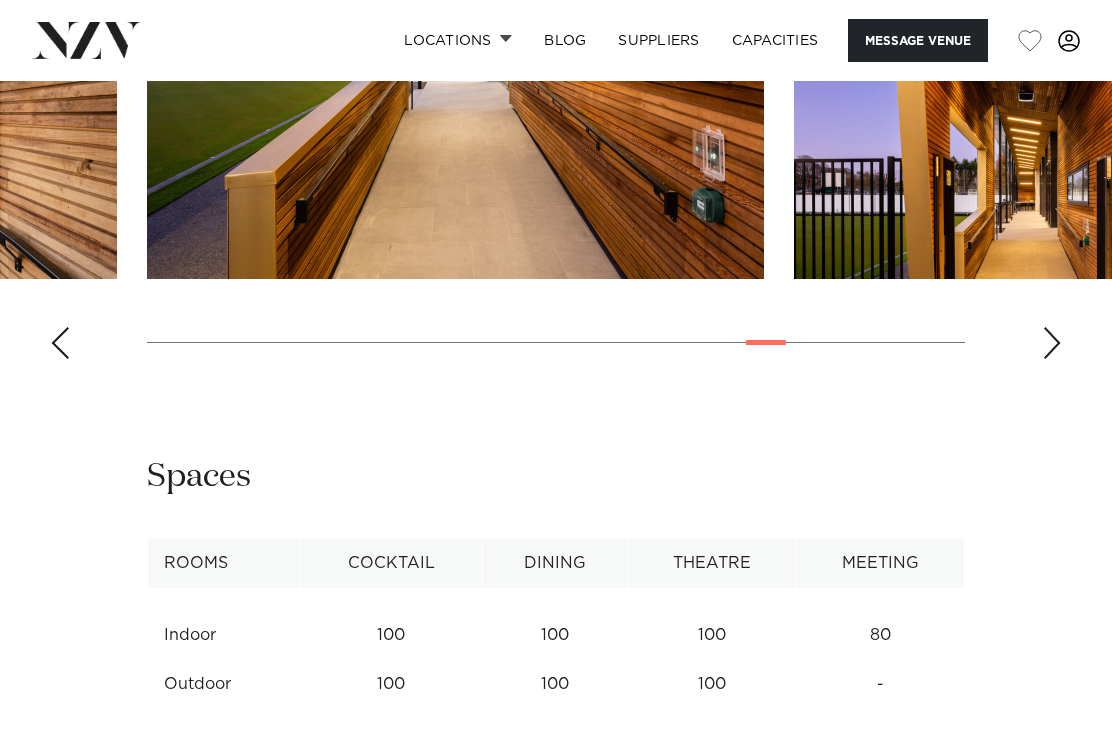 click at bounding box center (60, 343) 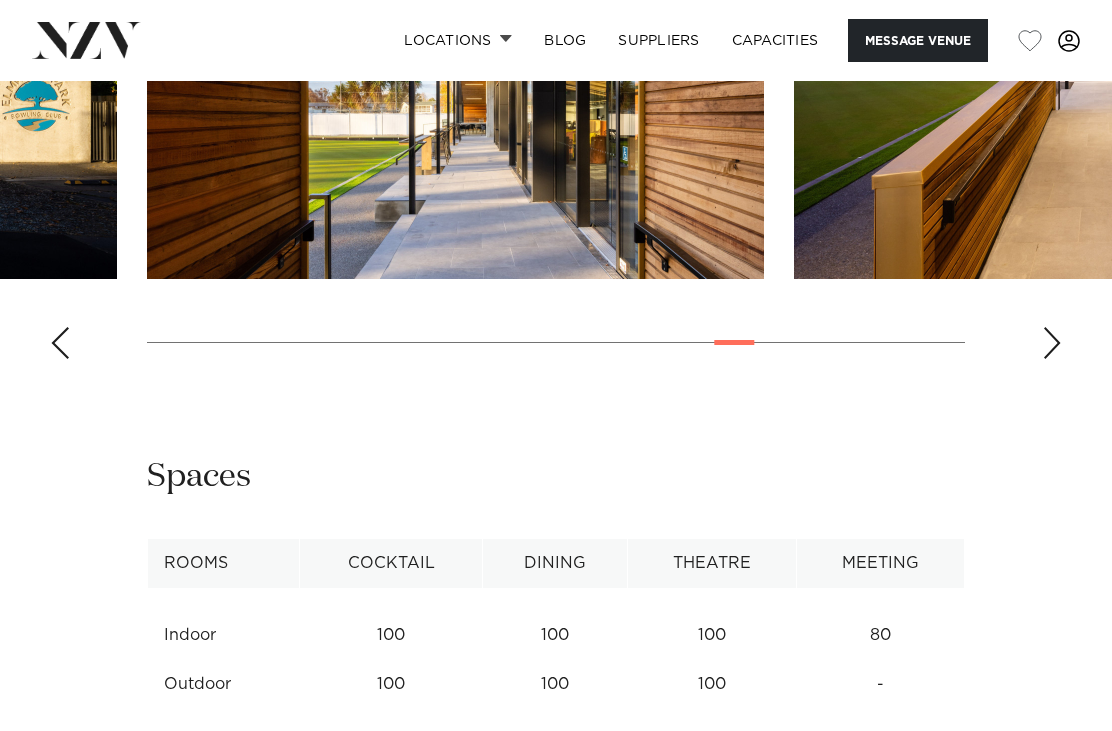 click at bounding box center (60, 343) 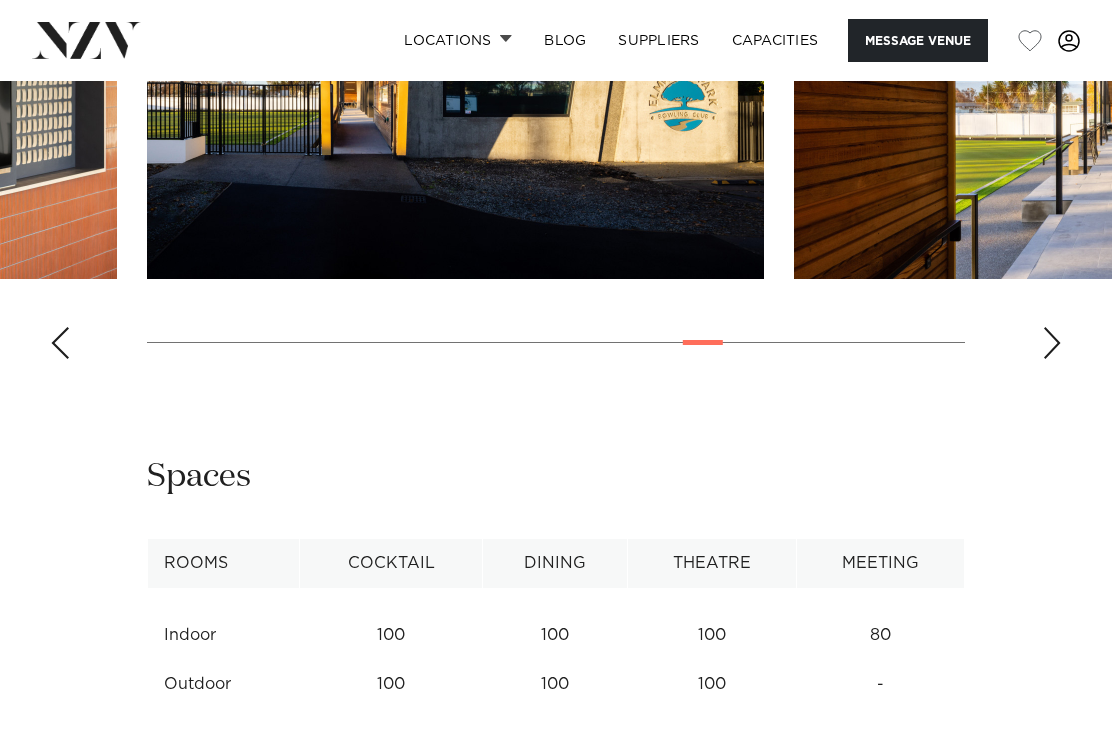 click at bounding box center [60, 343] 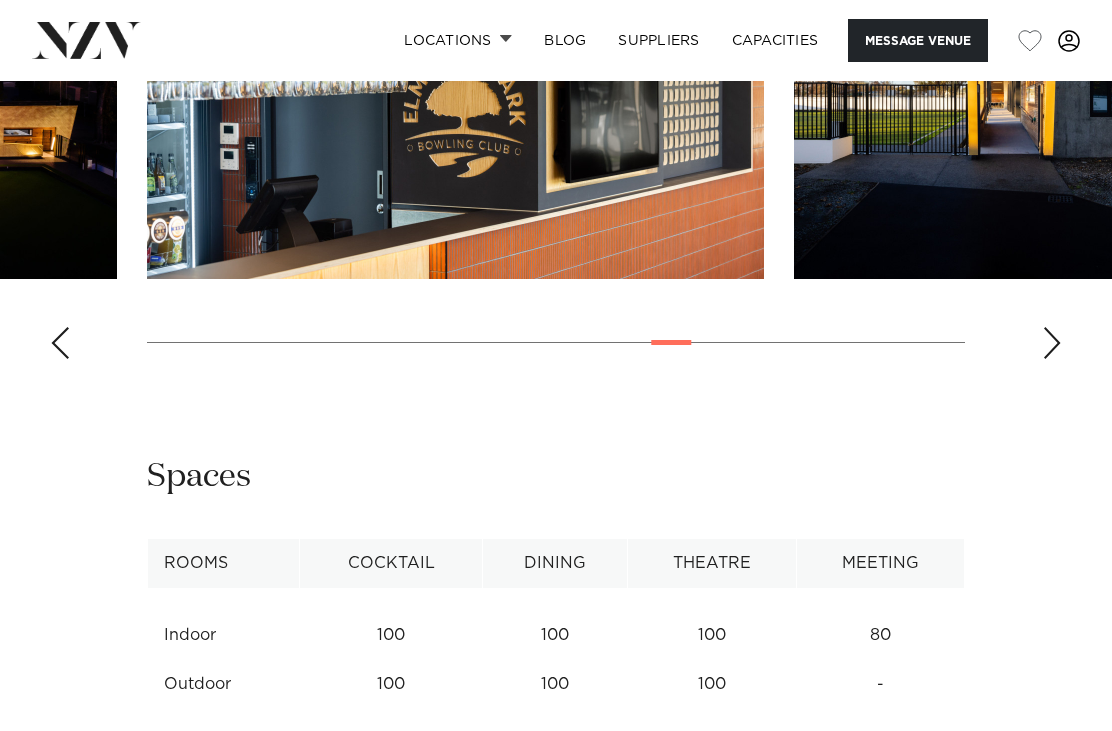 click at bounding box center [60, 343] 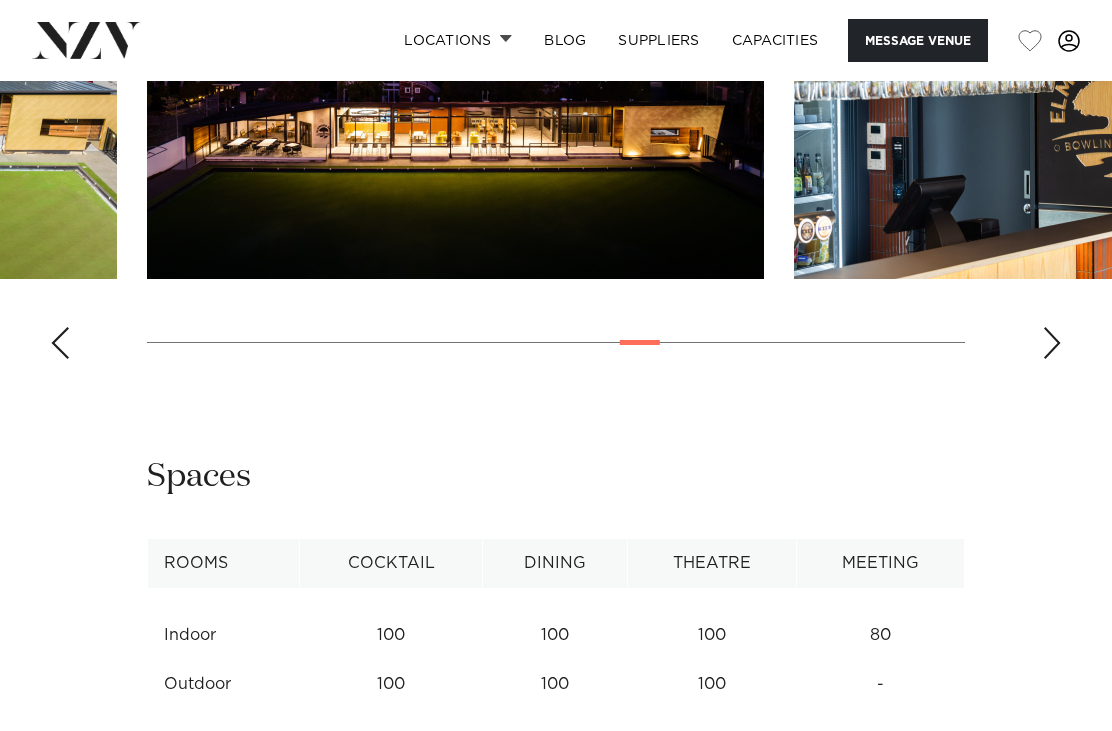 click at bounding box center [60, 343] 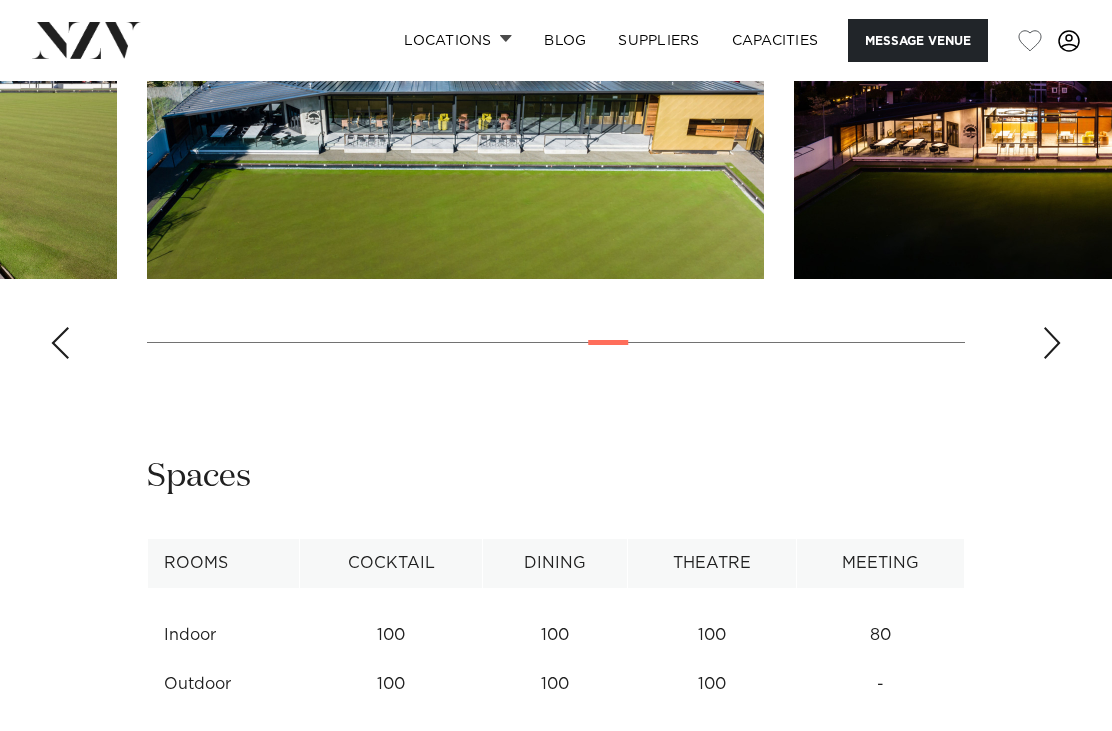 click at bounding box center [60, 343] 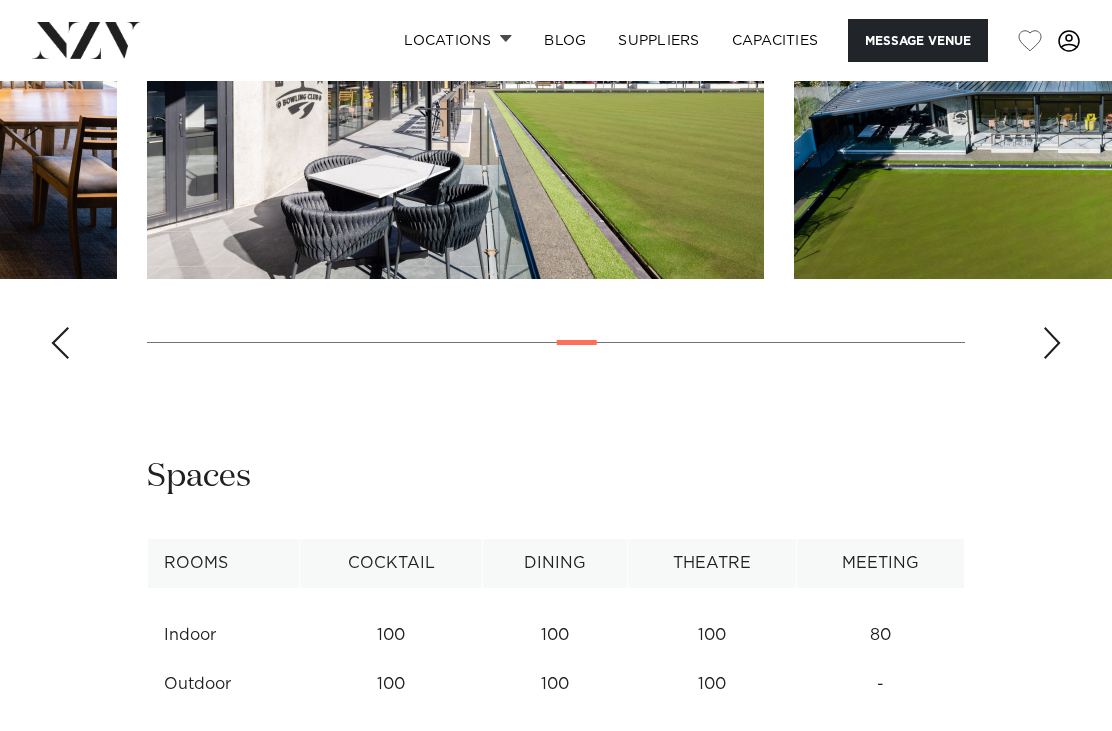 click at bounding box center [556, 100] 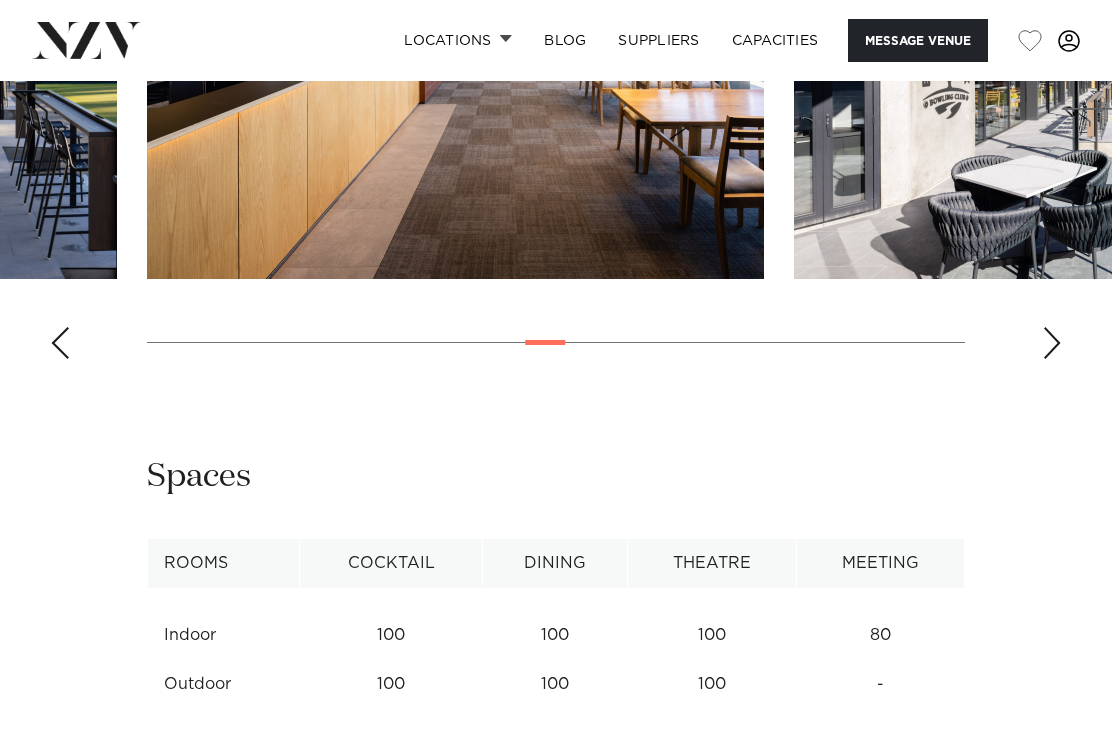 click at bounding box center (60, 343) 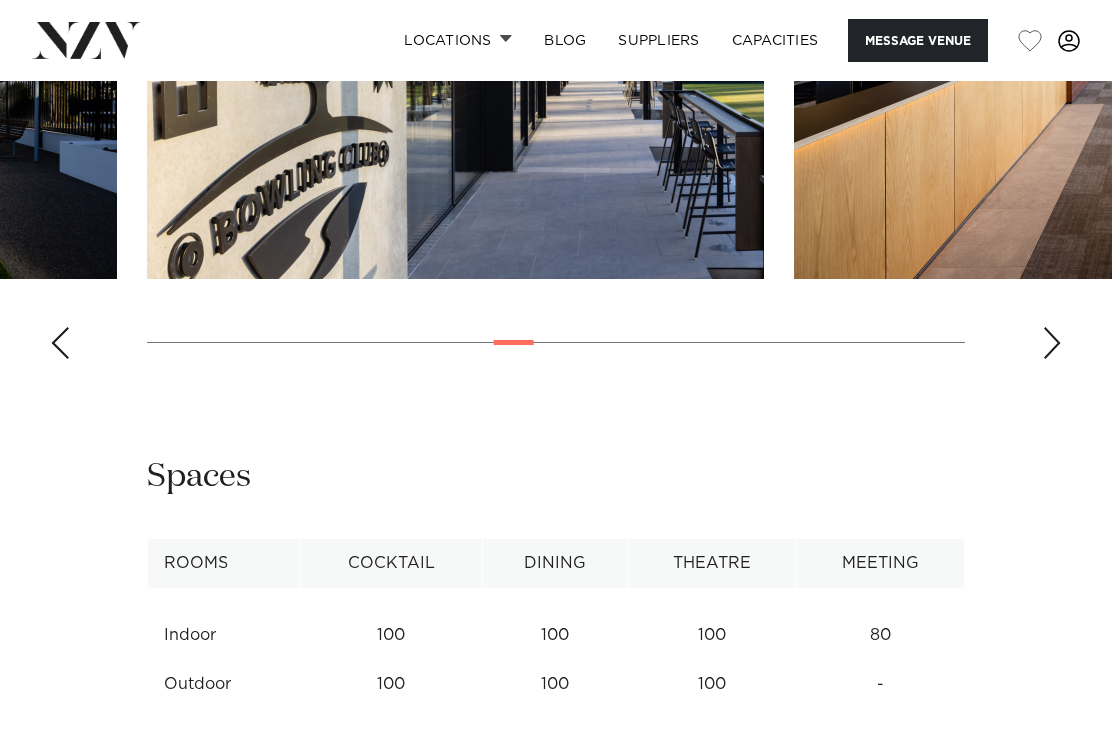click at bounding box center (60, 343) 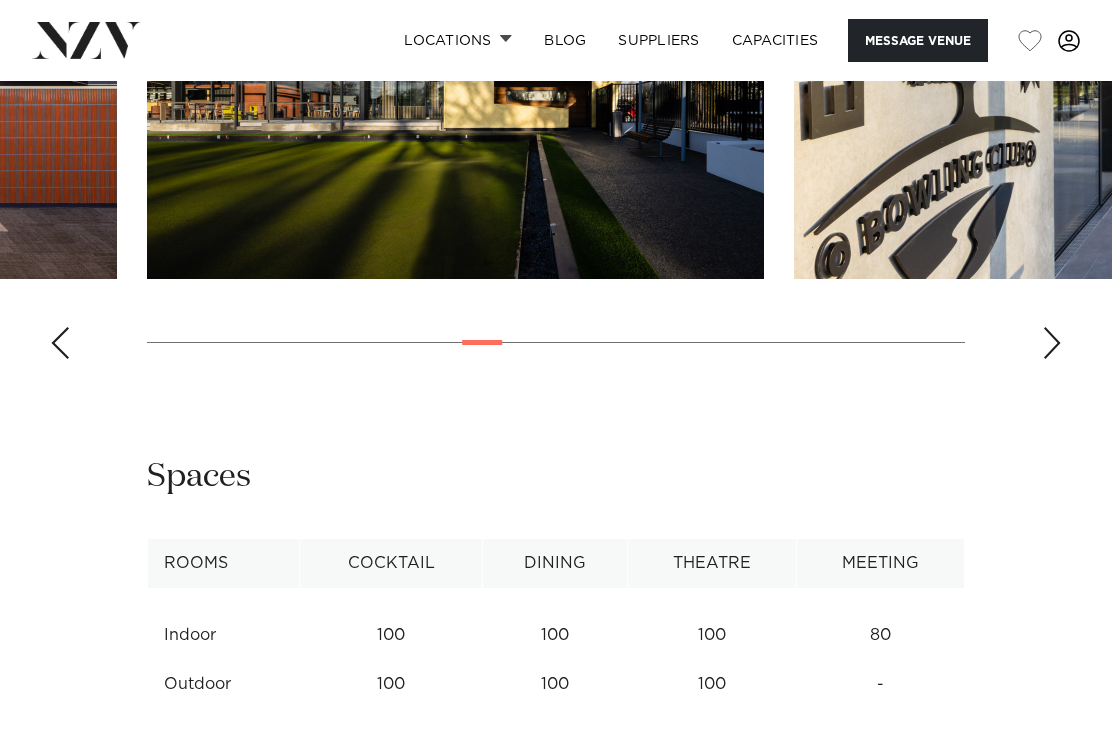 click at bounding box center (60, 343) 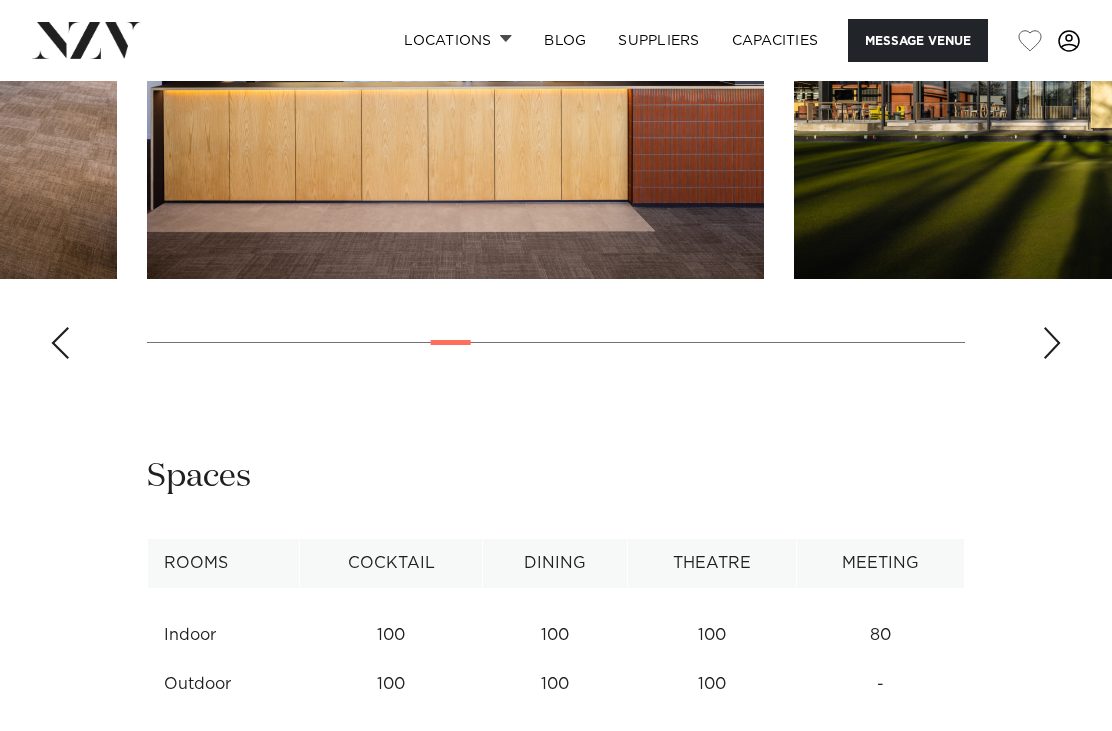 click at bounding box center (60, 343) 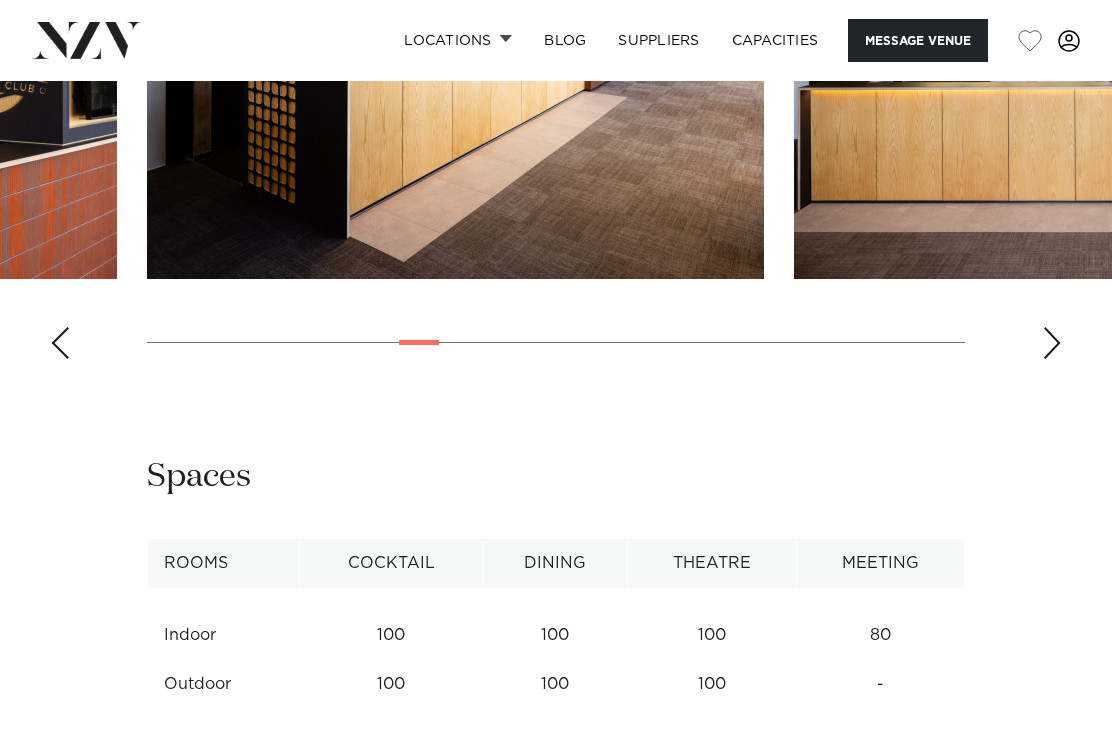 click at bounding box center (60, 343) 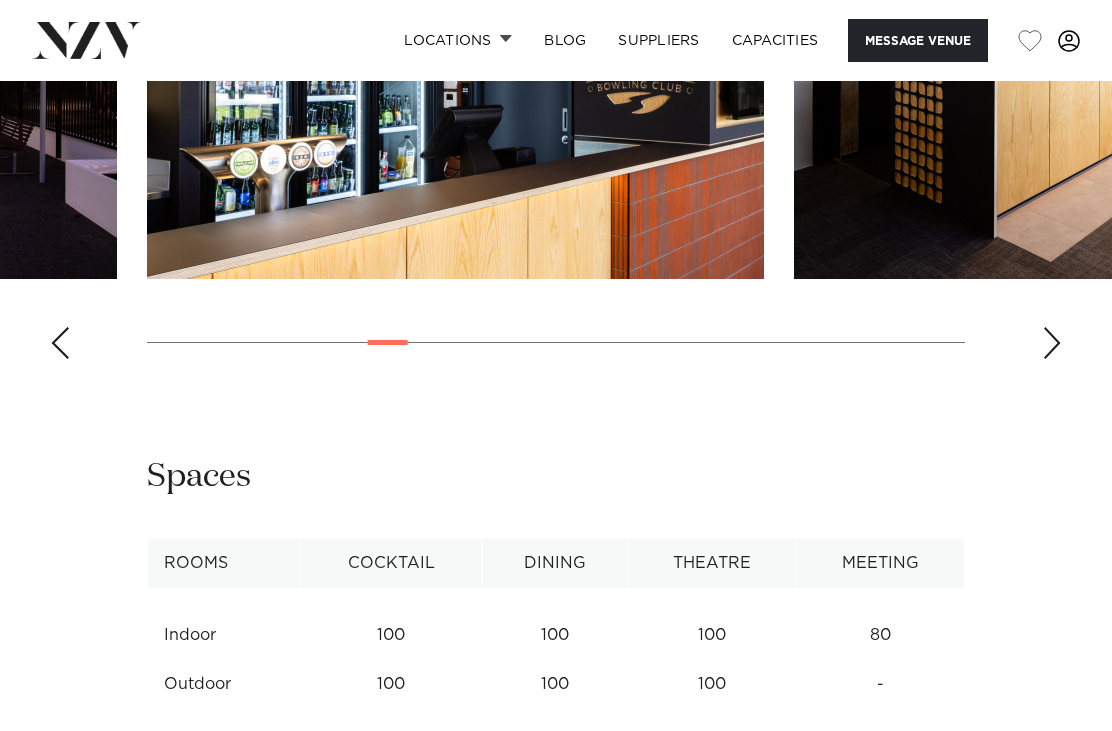 click at bounding box center (60, 343) 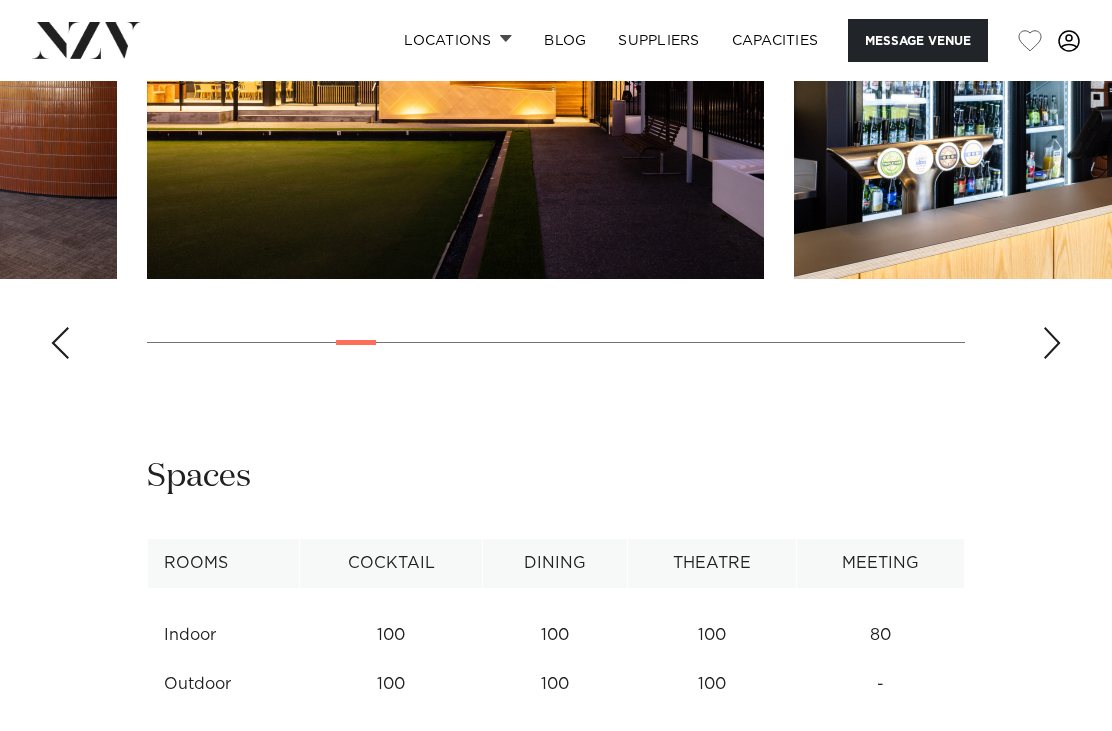 click at bounding box center (60, 343) 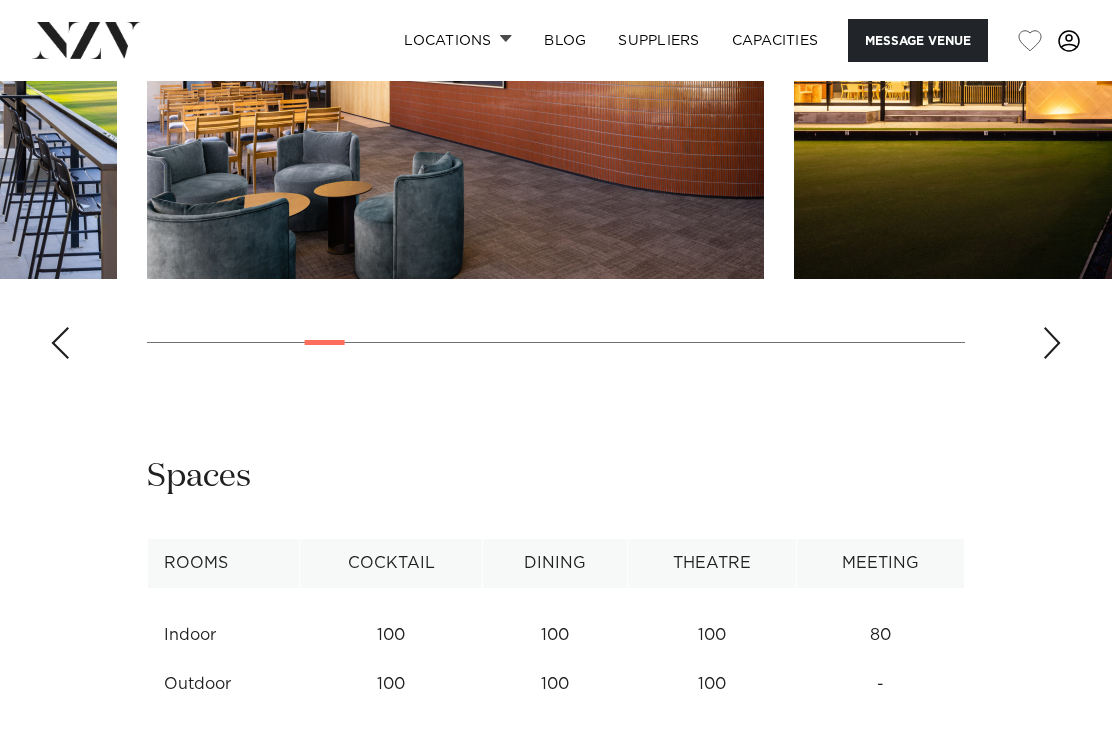 click at bounding box center (60, 343) 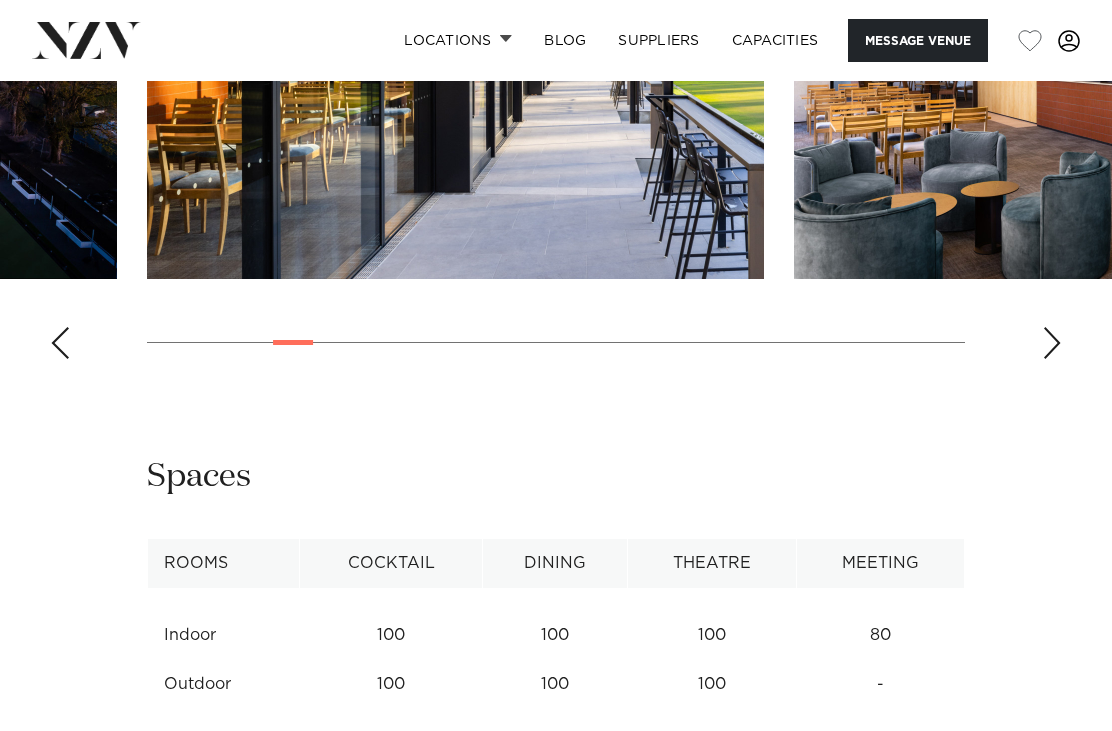 click at bounding box center [60, 343] 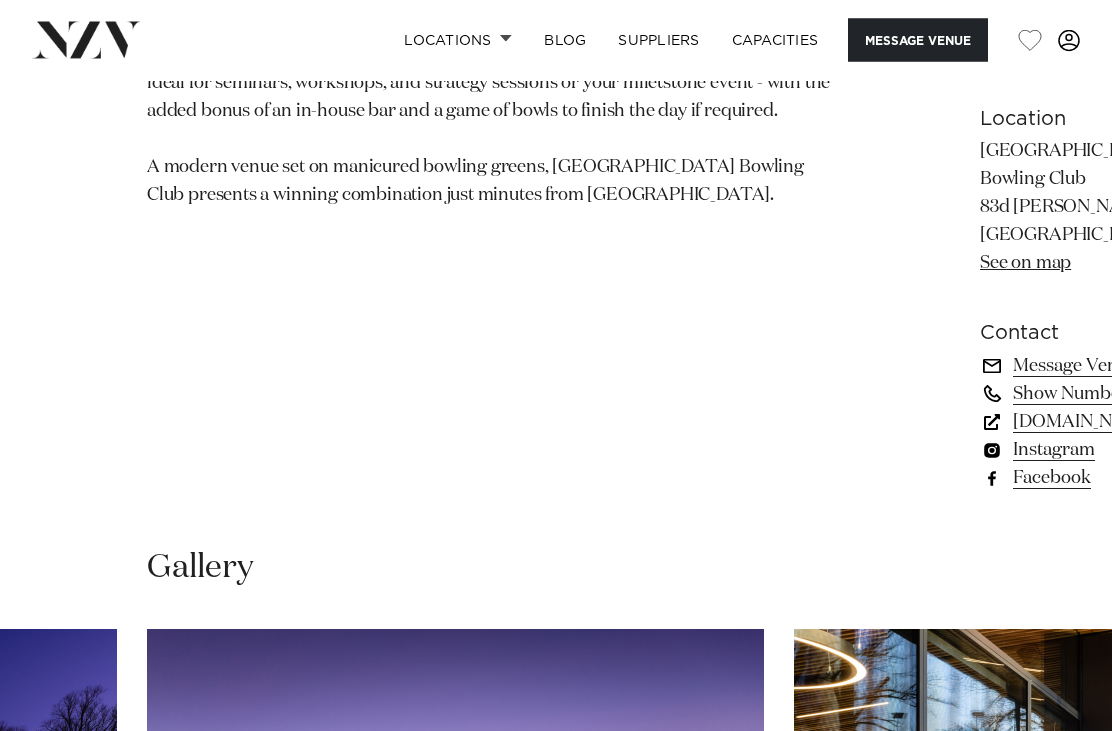 scroll, scrollTop: 1261, scrollLeft: 0, axis: vertical 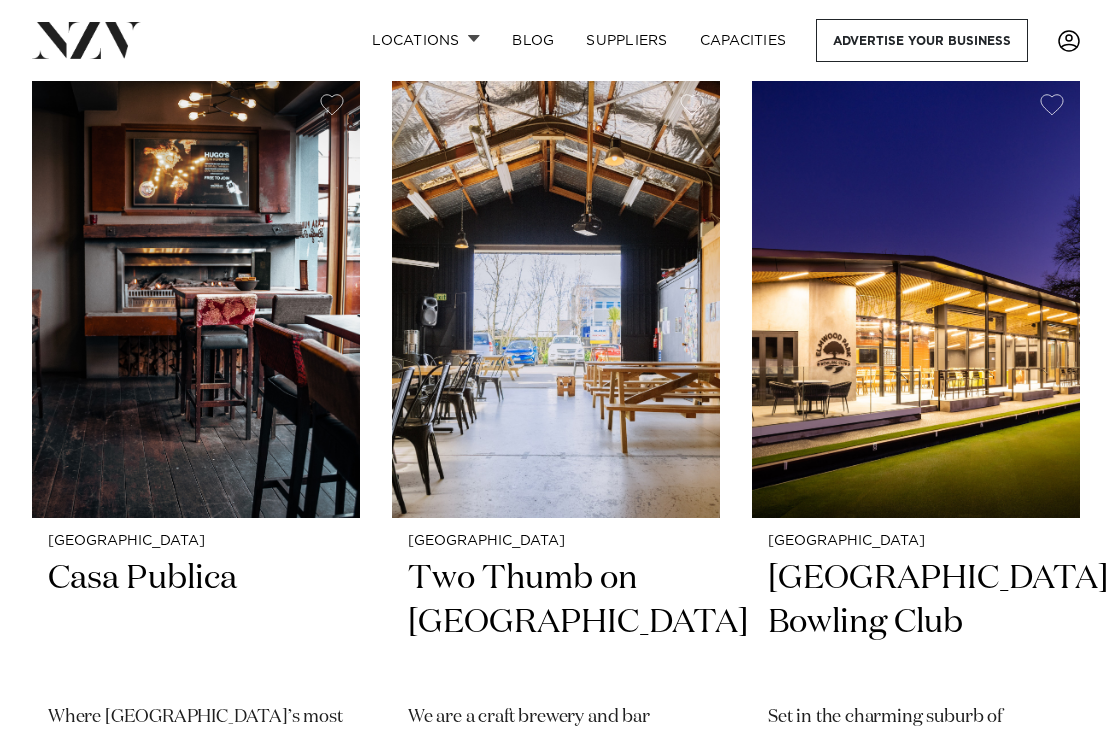click at bounding box center (556, 298) 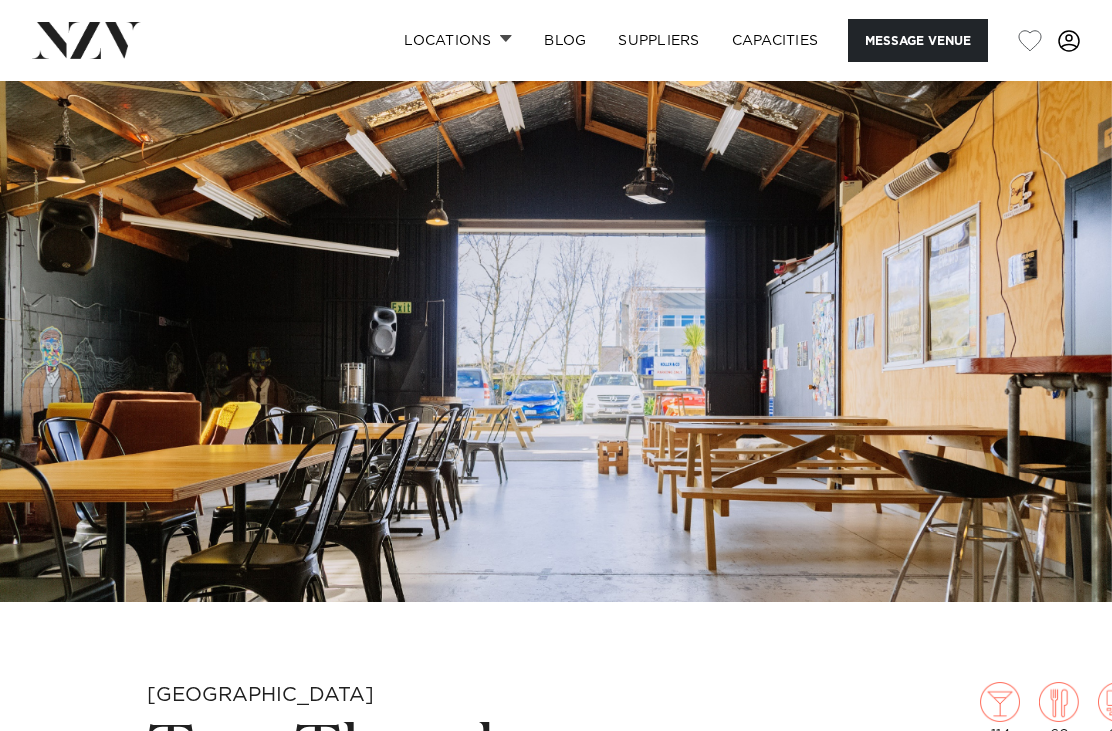 scroll, scrollTop: 0, scrollLeft: 0, axis: both 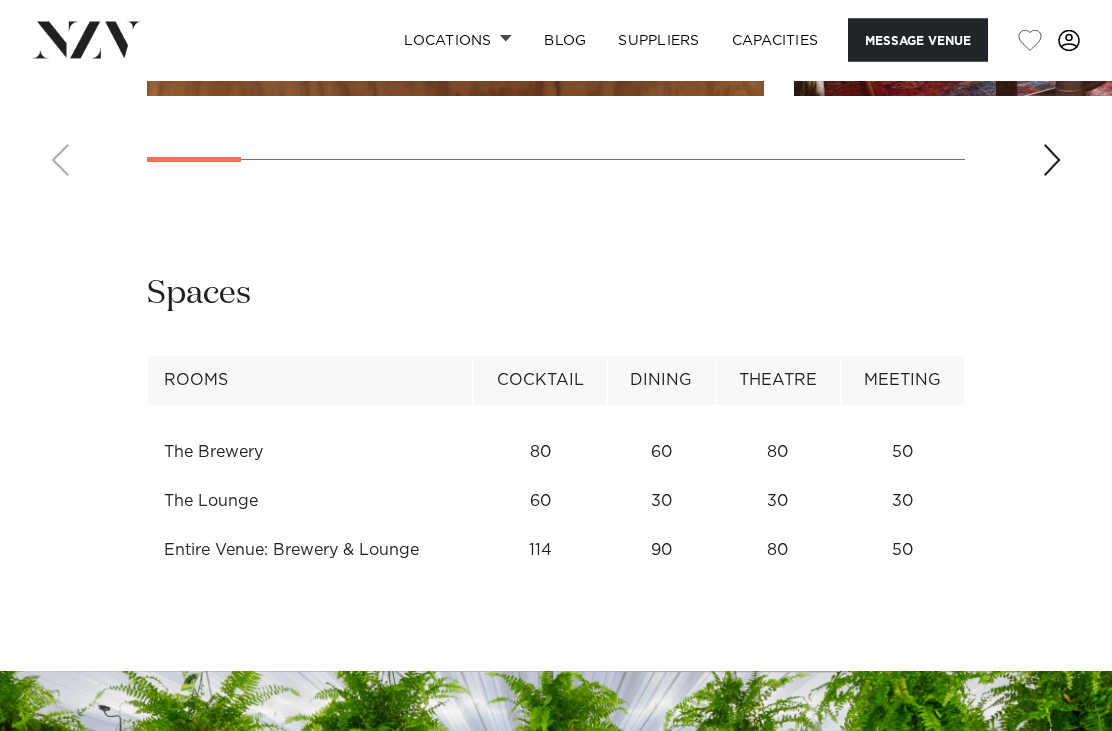 click at bounding box center [1052, 161] 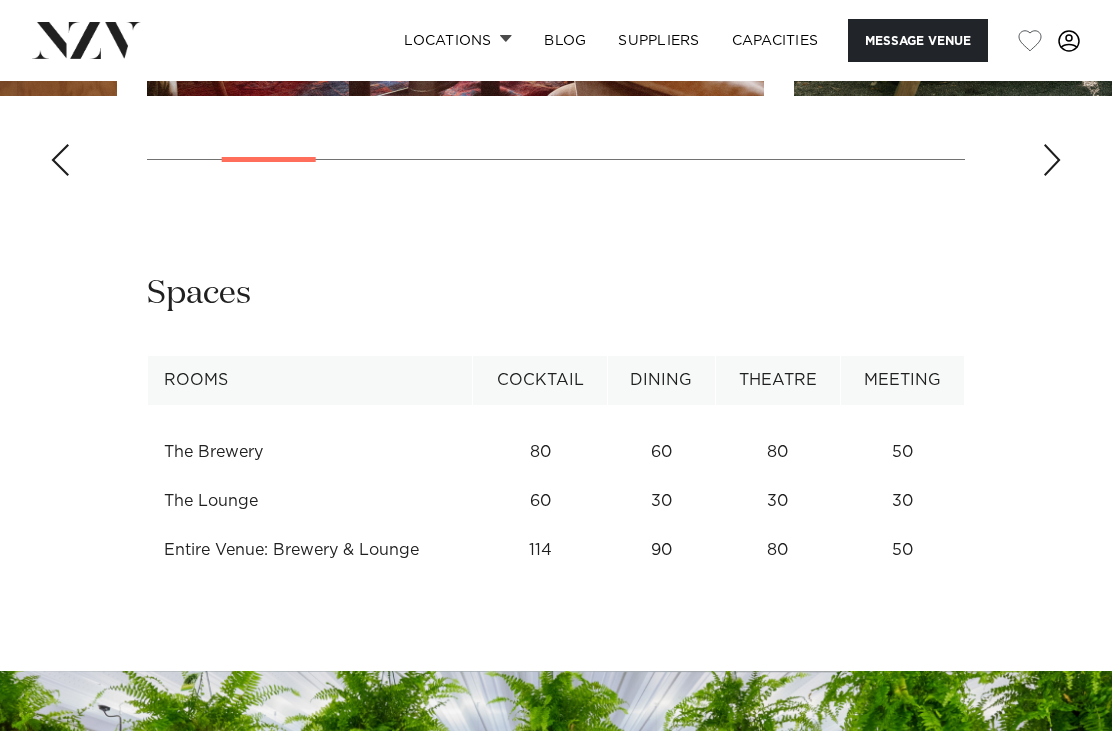 click at bounding box center [1052, 160] 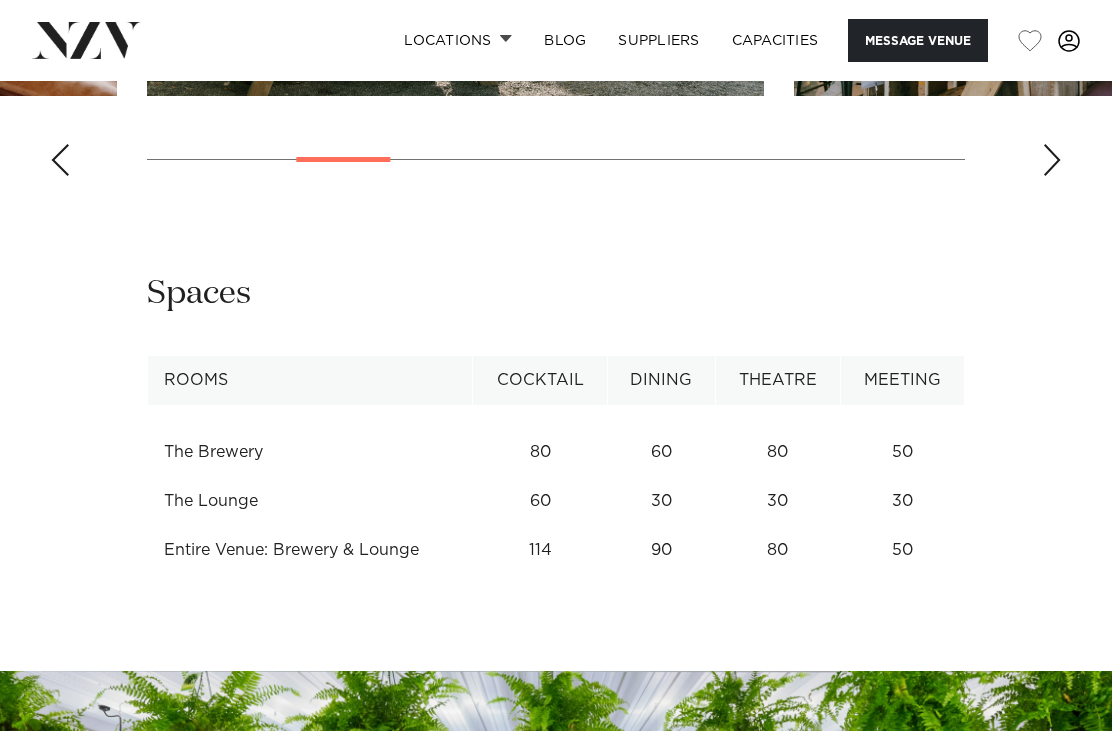 click at bounding box center [1052, 160] 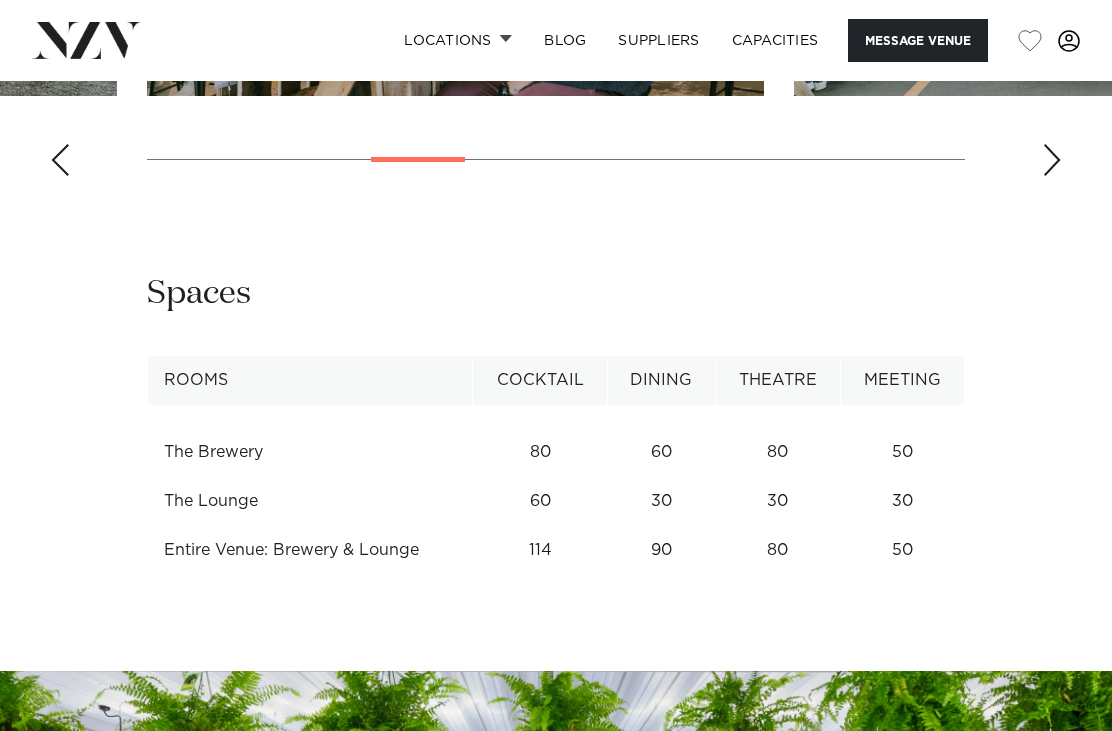 click at bounding box center [1052, 160] 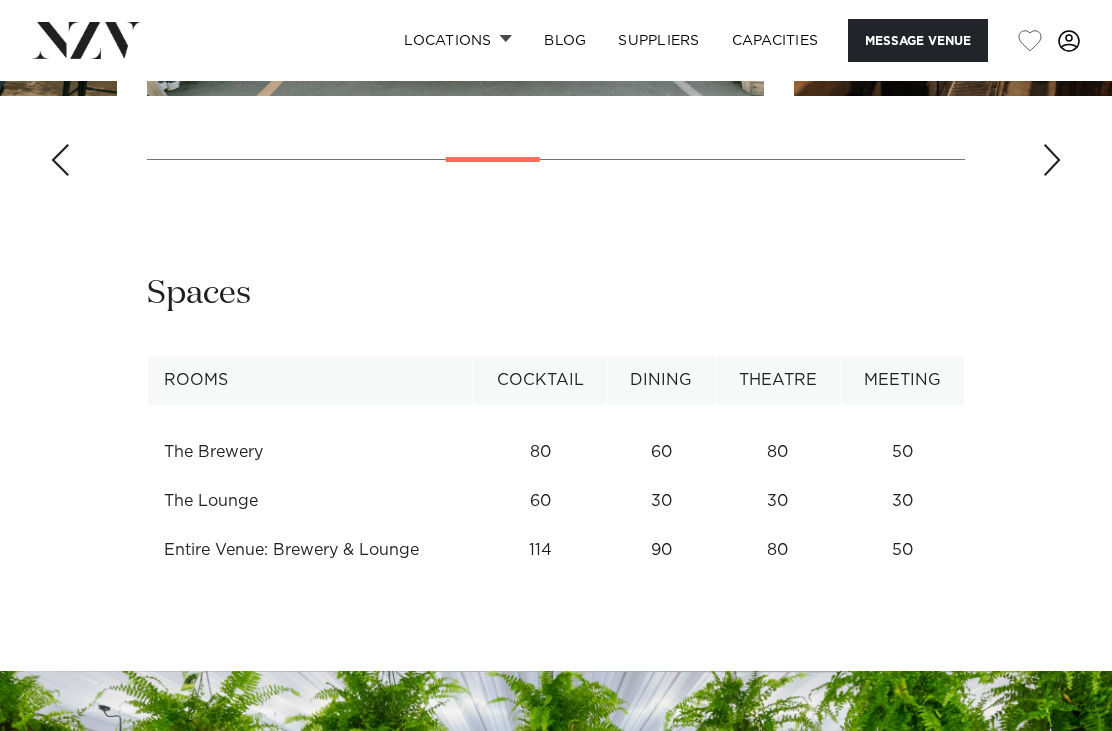 click at bounding box center (556, -83) 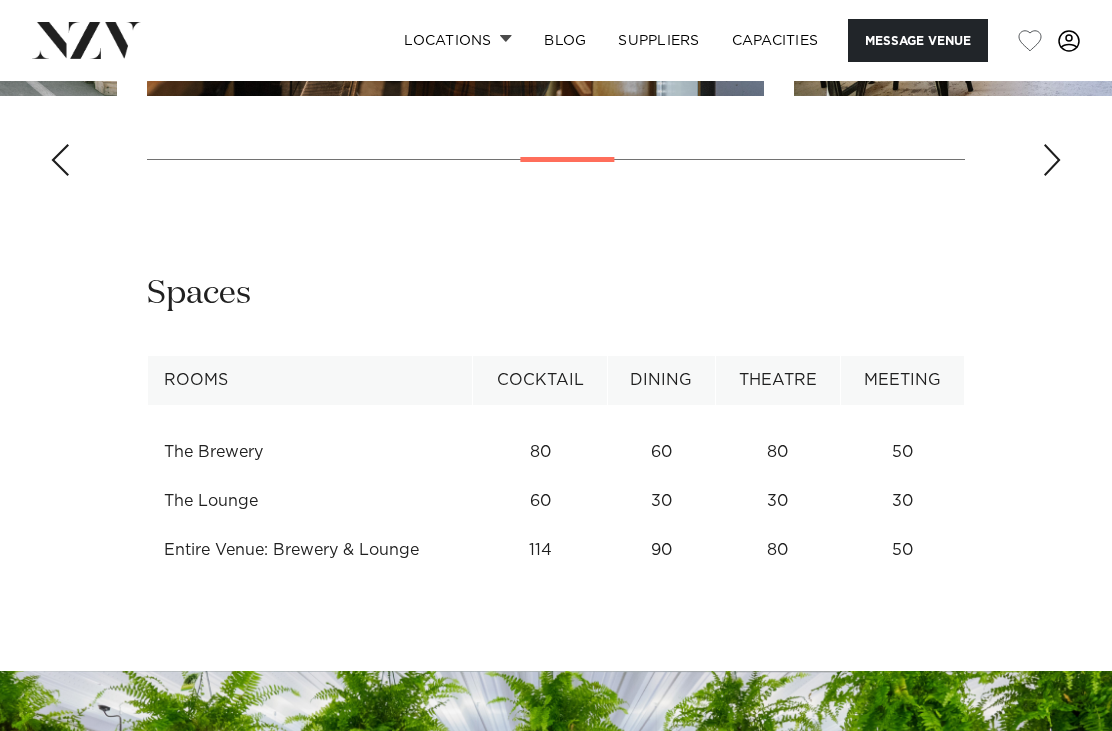 click at bounding box center [1052, 160] 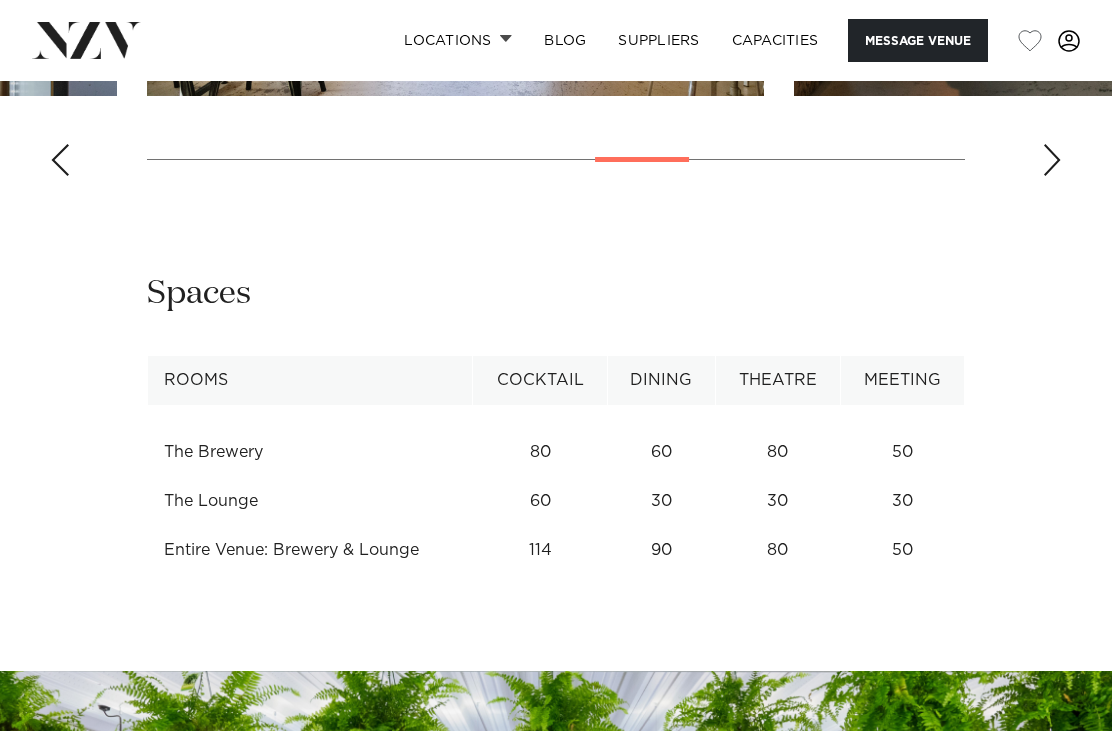 click at bounding box center [1052, 160] 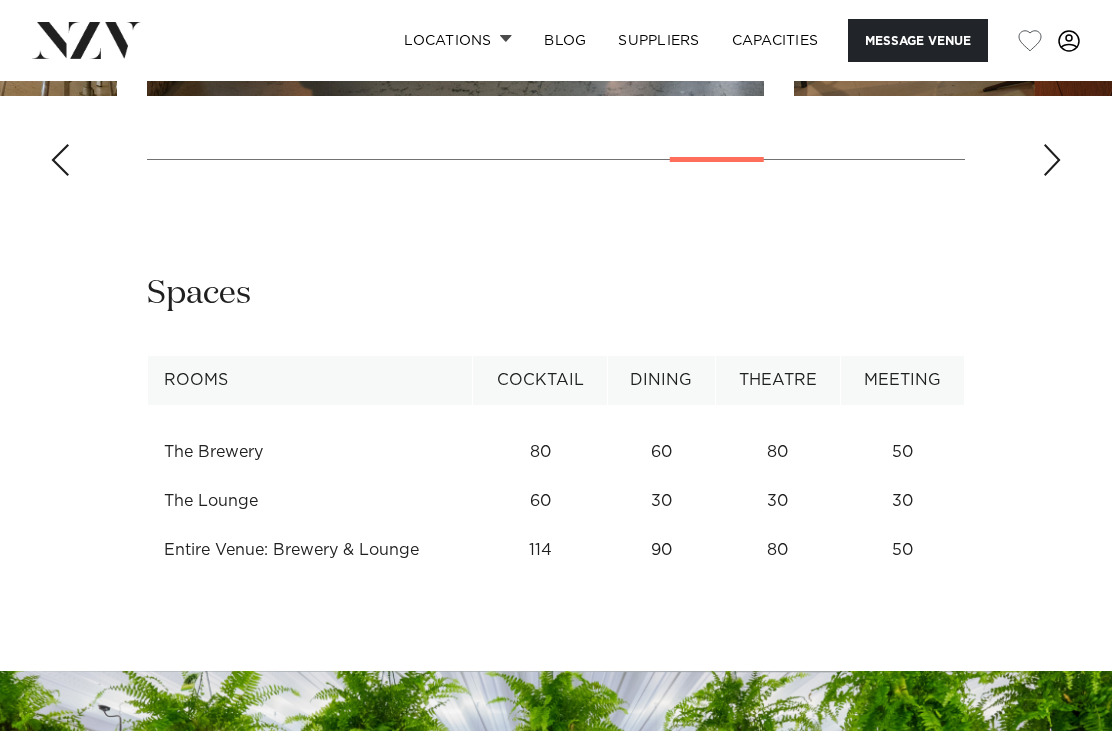 click at bounding box center (1052, 160) 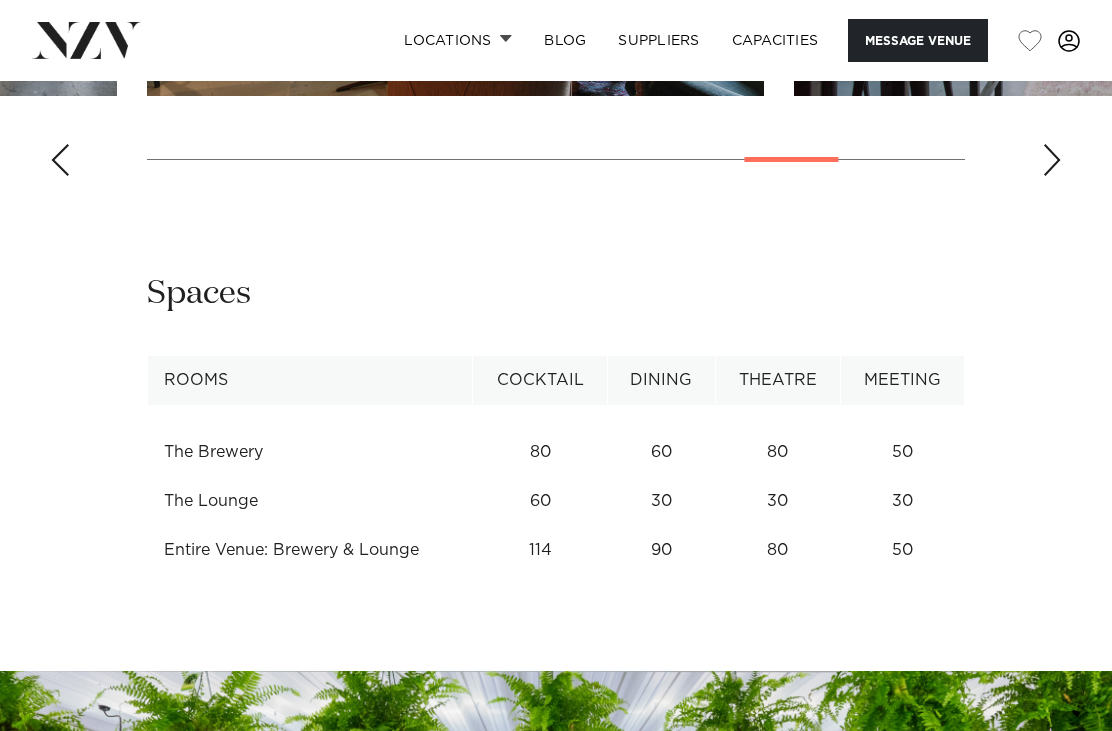 click at bounding box center (556, -83) 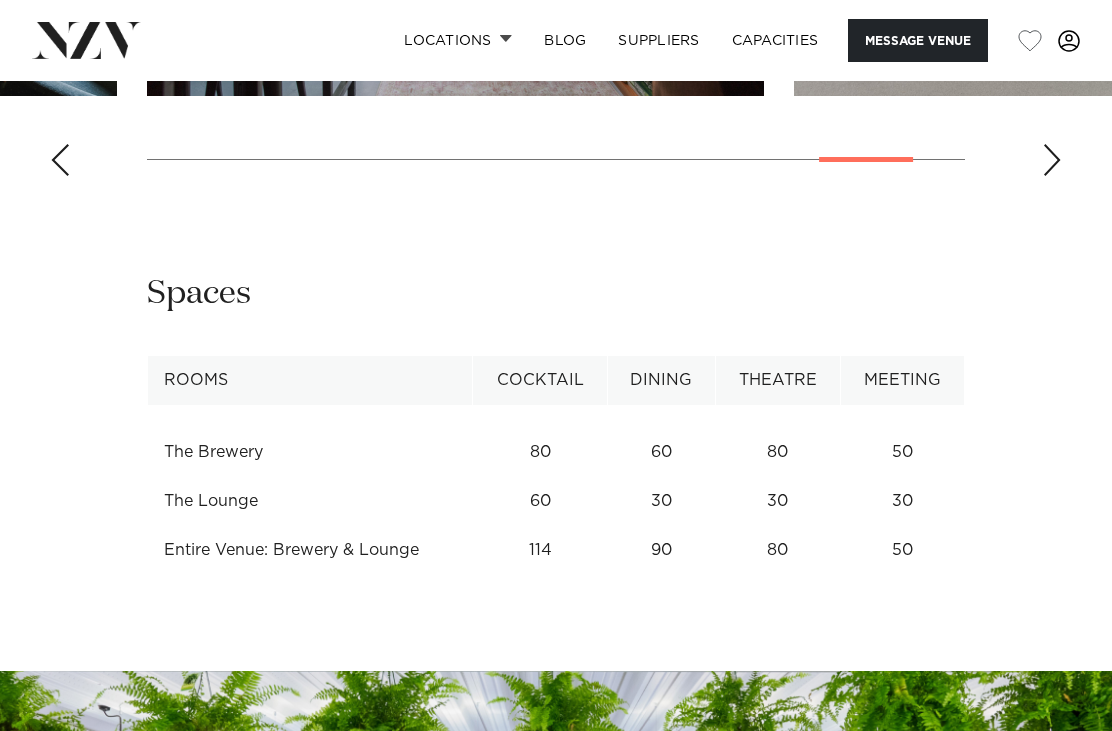 click at bounding box center [1052, 160] 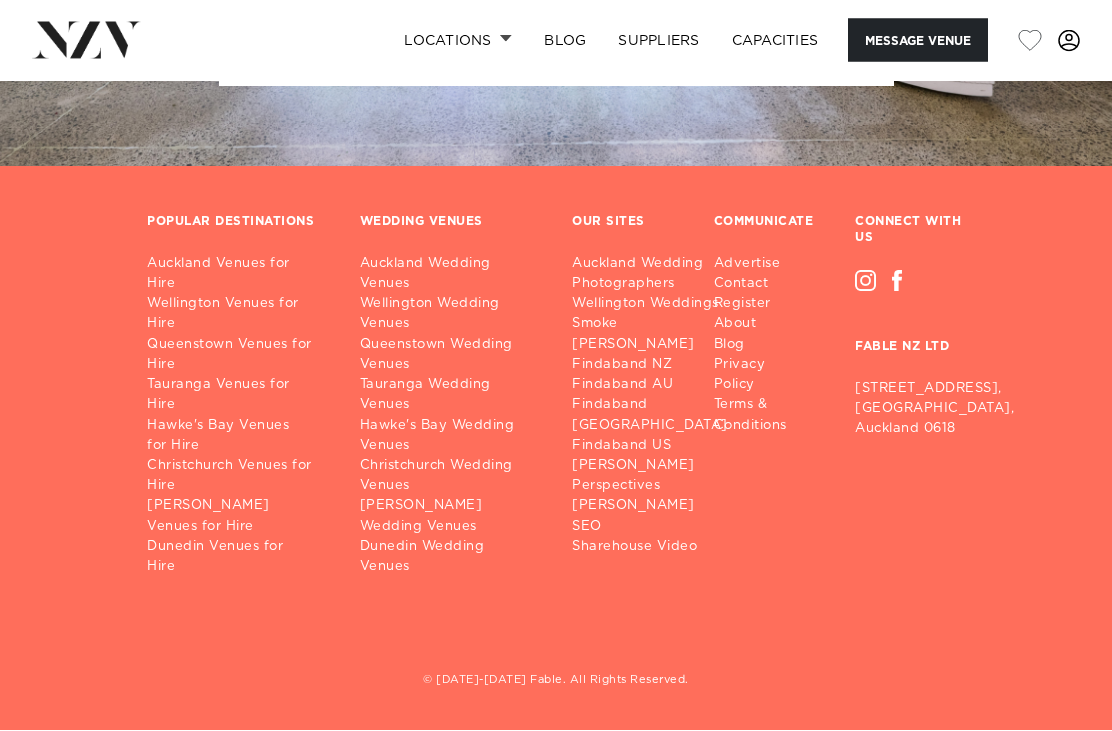 scroll, scrollTop: 3826, scrollLeft: 0, axis: vertical 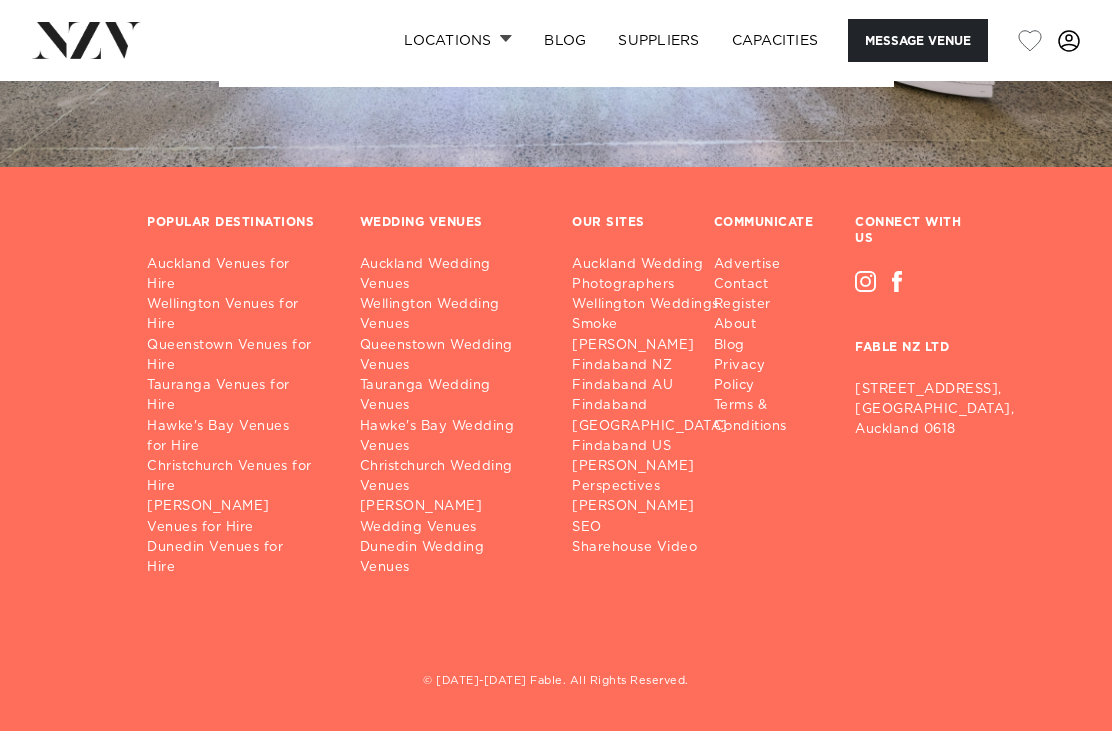 click on "Christchurch Venues for Hire" at bounding box center (237, 477) 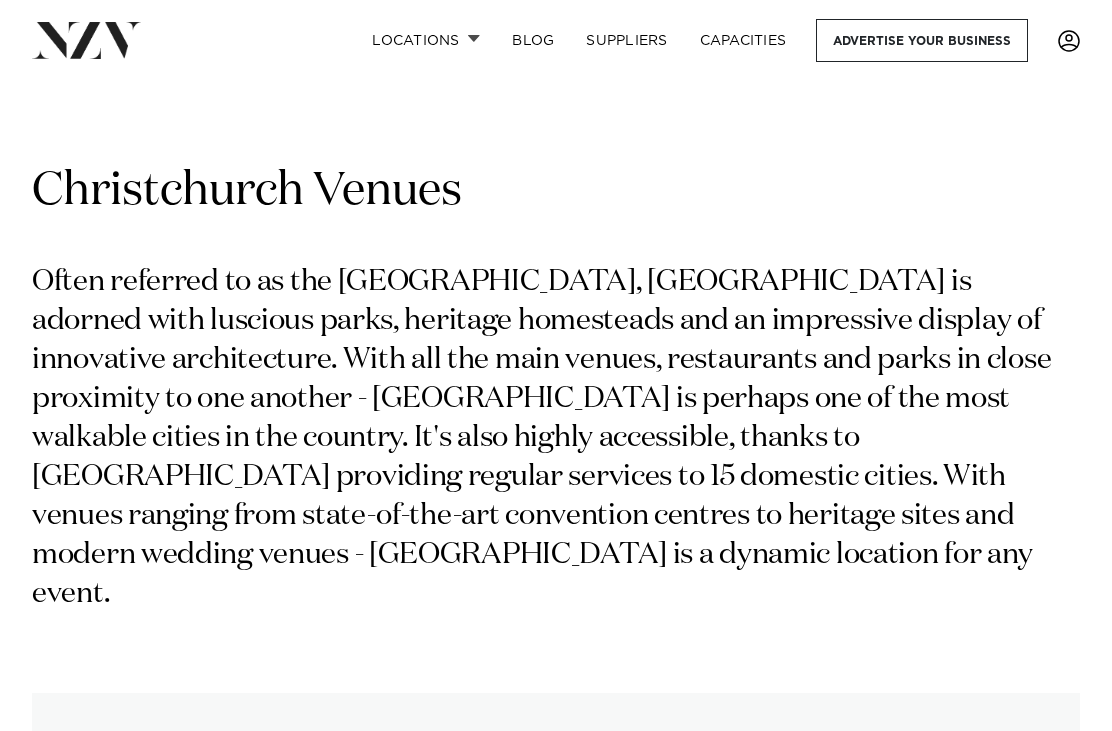 scroll, scrollTop: 0, scrollLeft: 0, axis: both 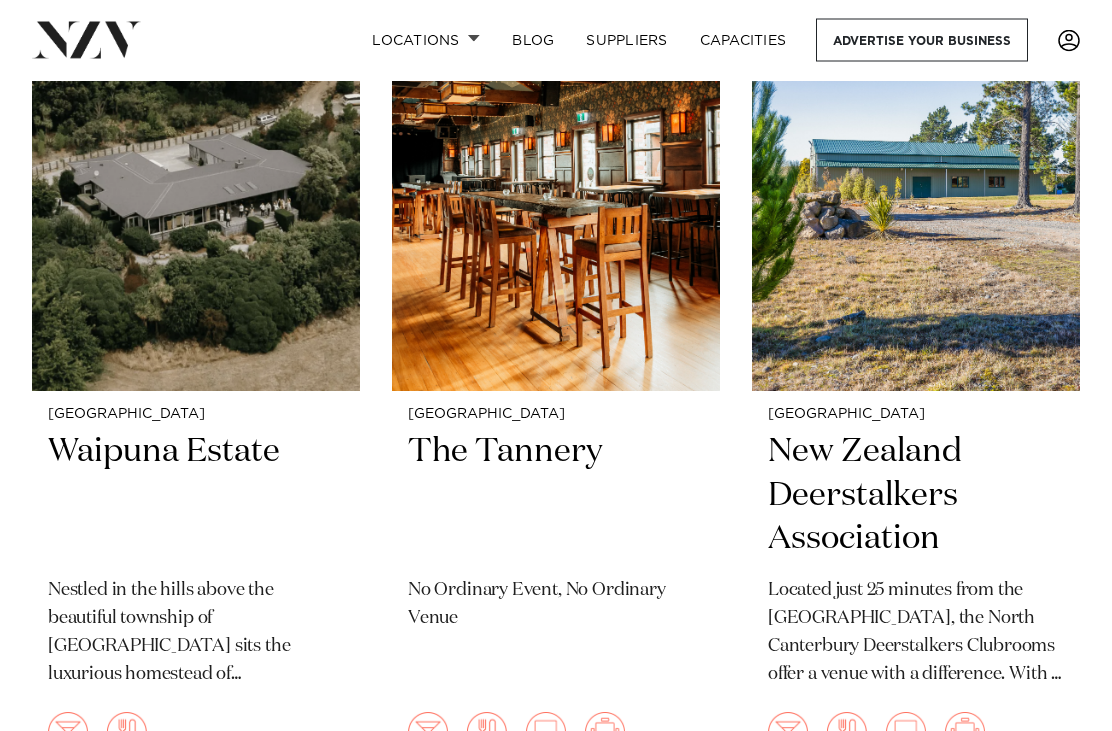 click on "New Zealand Deerstalkers Association" at bounding box center (916, 496) 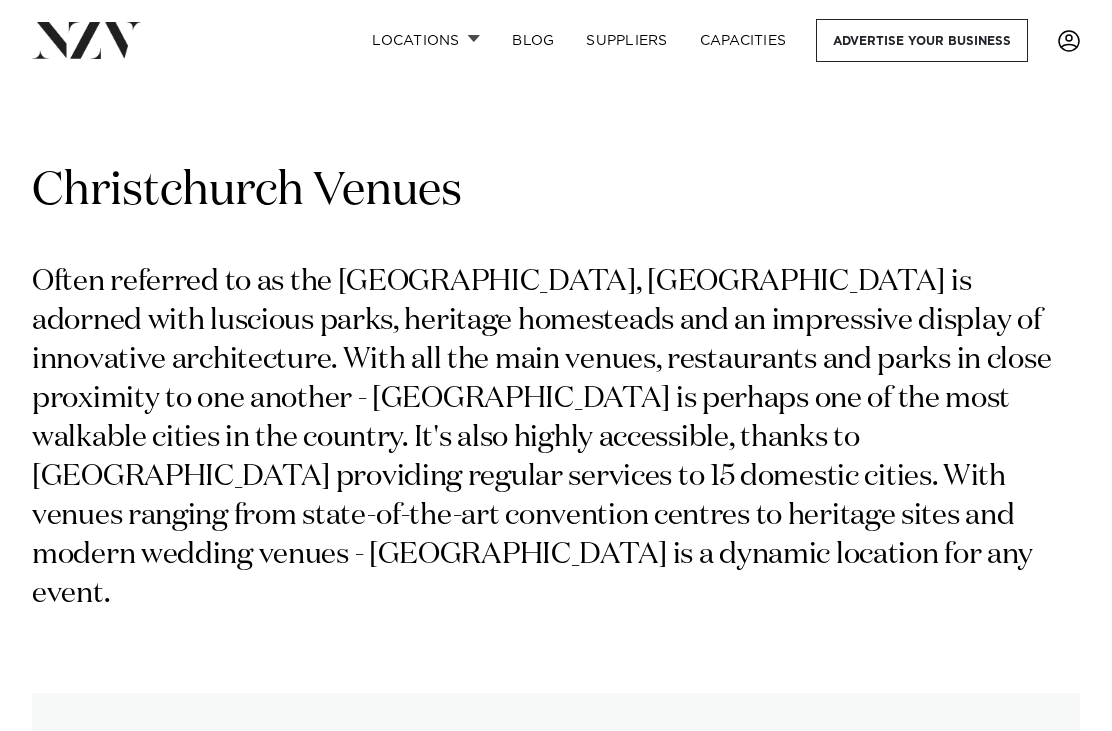 scroll, scrollTop: 7101, scrollLeft: 0, axis: vertical 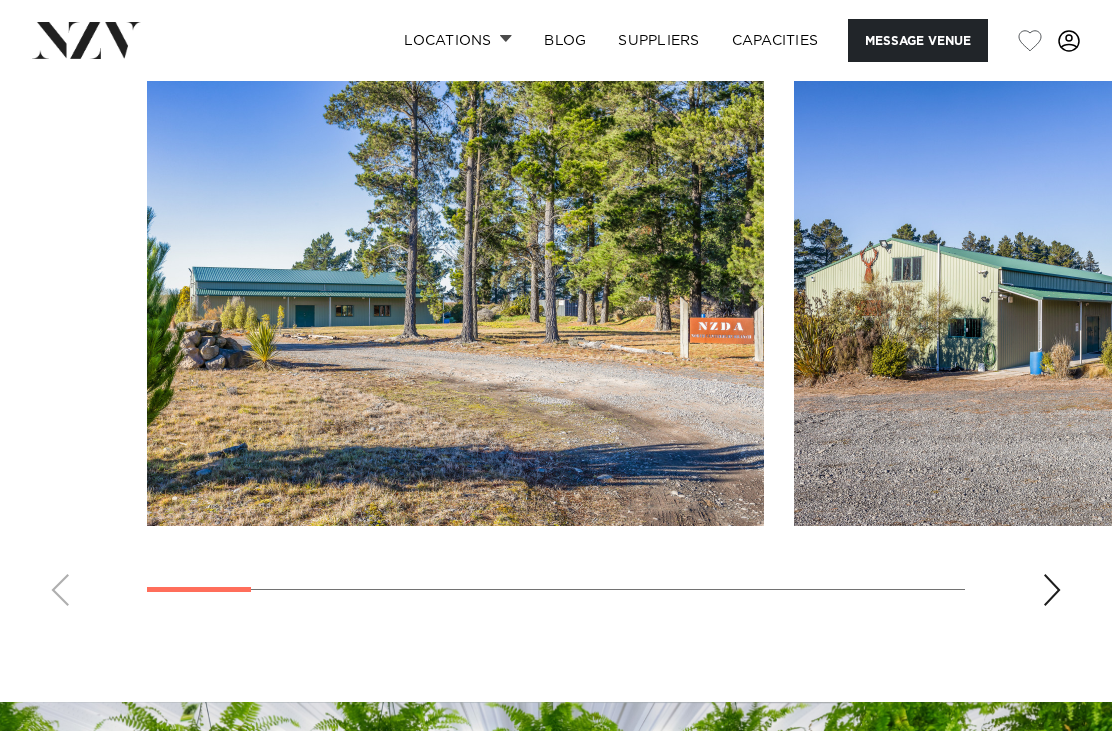click at bounding box center (1052, 590) 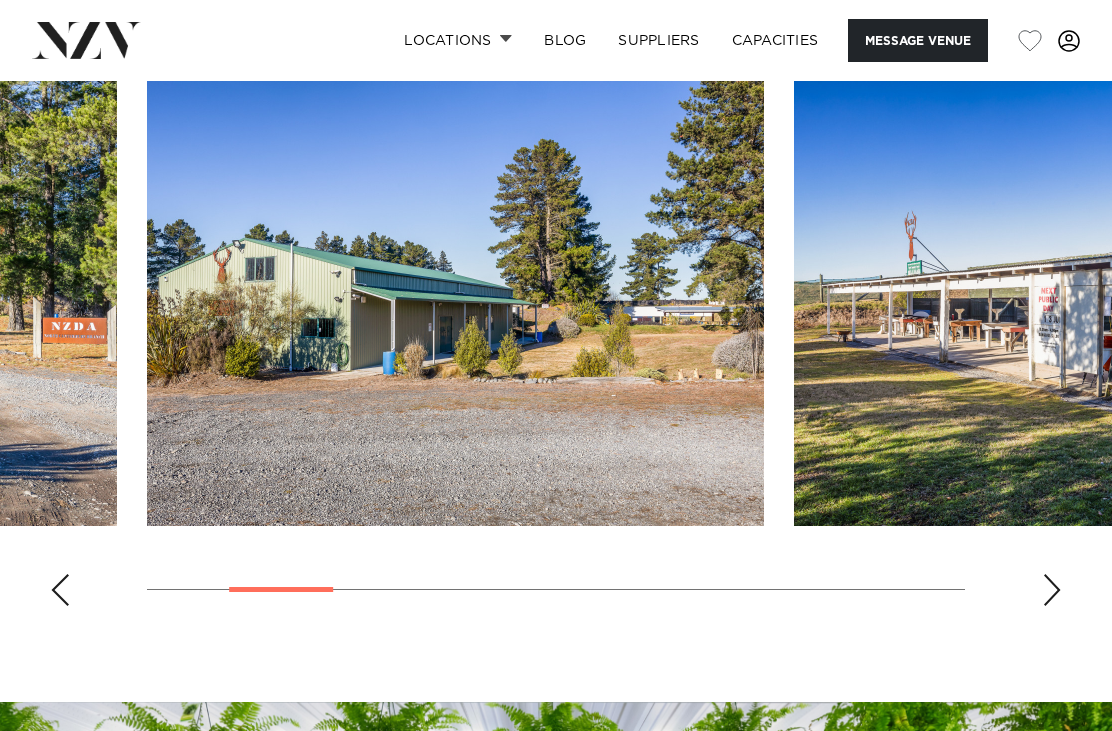 click at bounding box center (1052, 590) 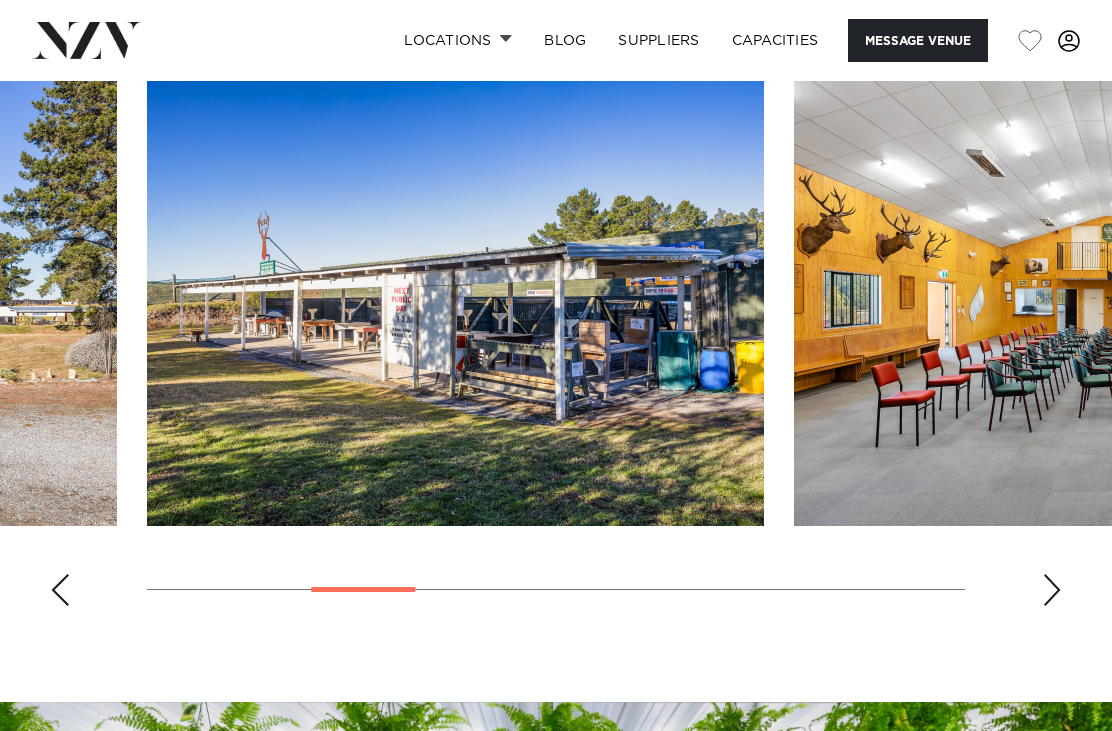 click at bounding box center (556, 347) 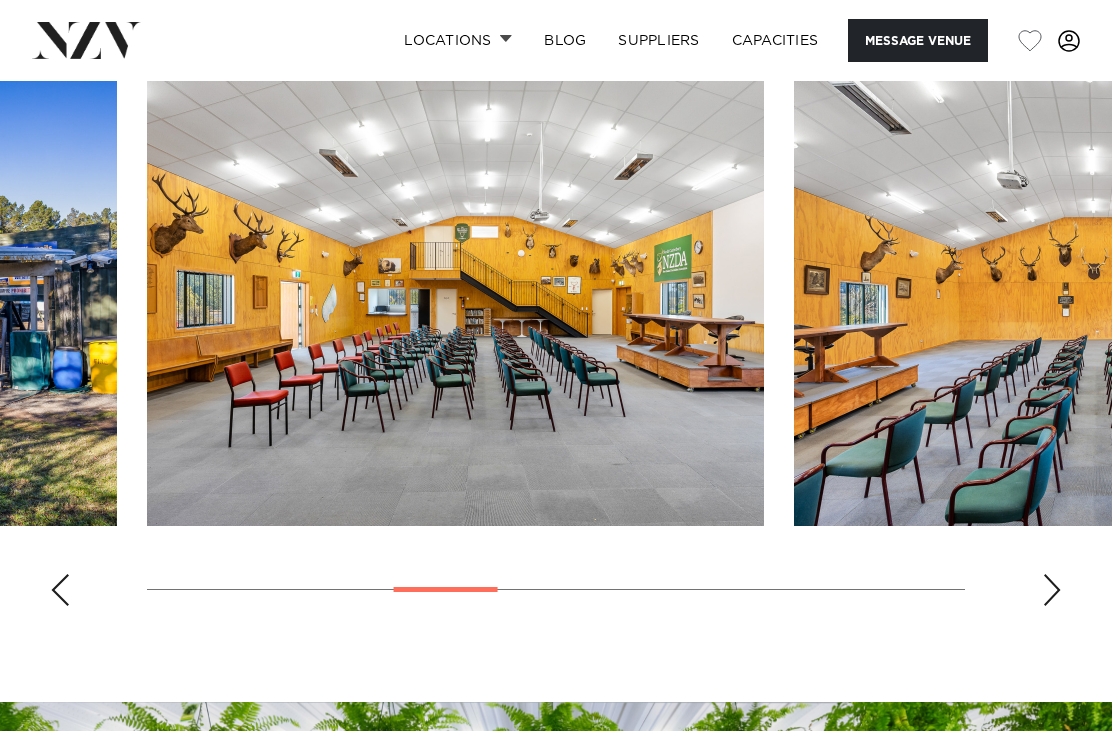 click at bounding box center (1052, 590) 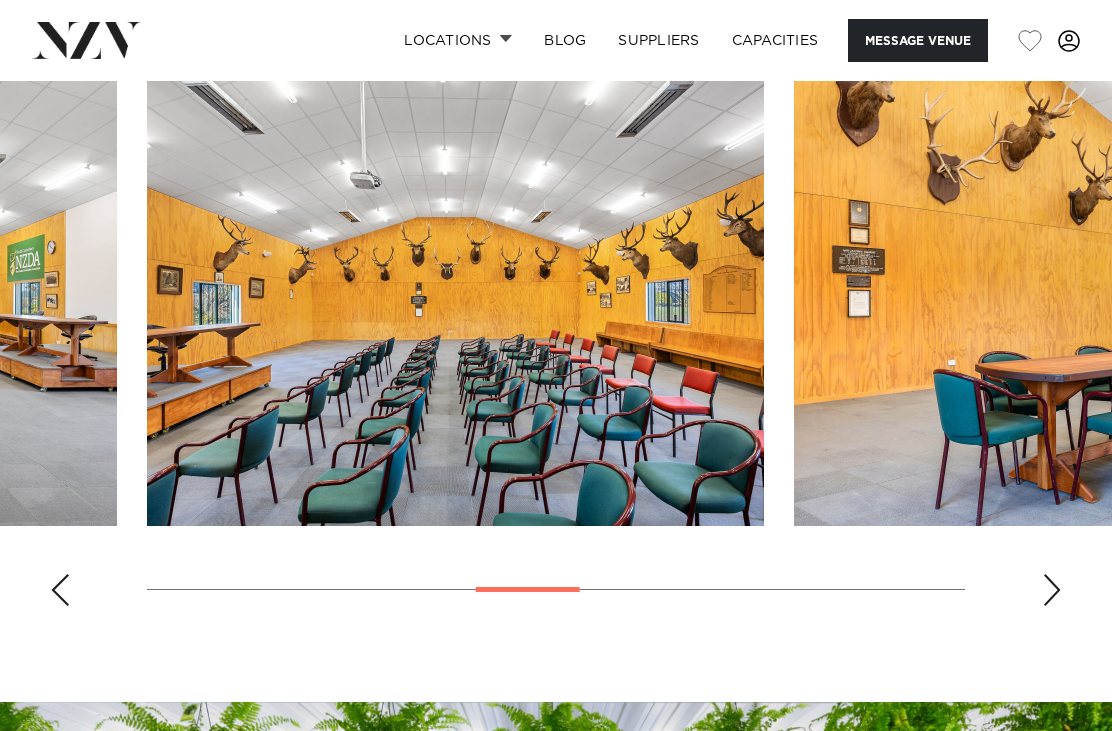 click at bounding box center [1052, 590] 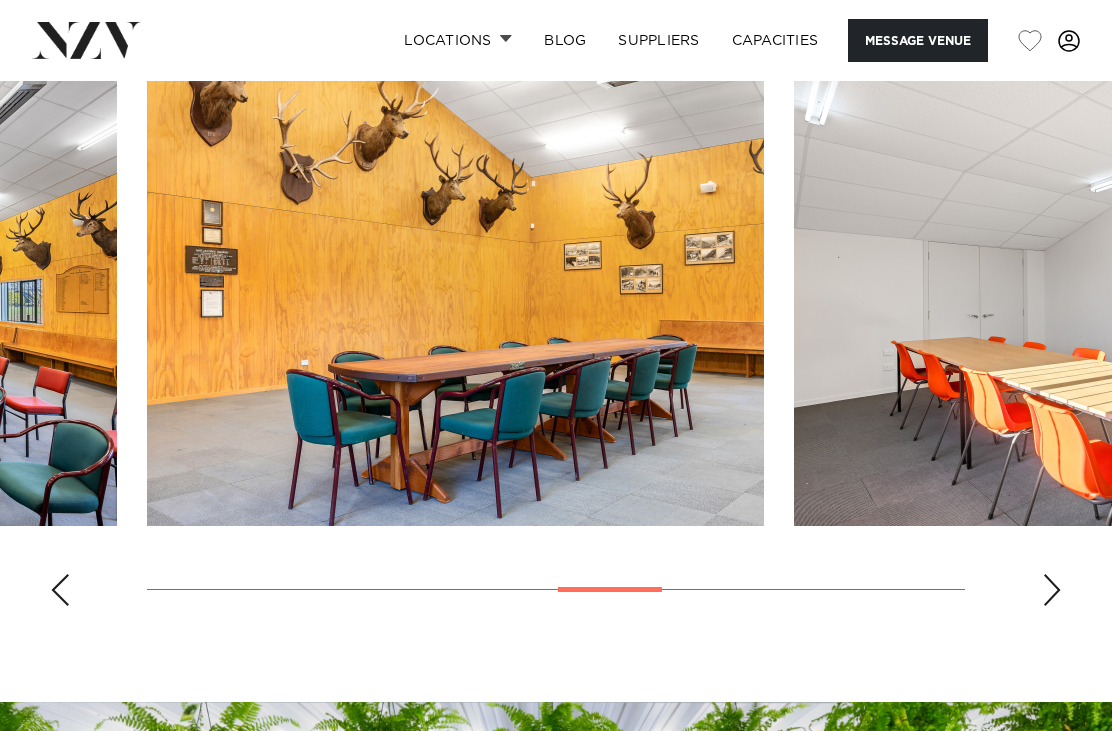 click at bounding box center [1052, 590] 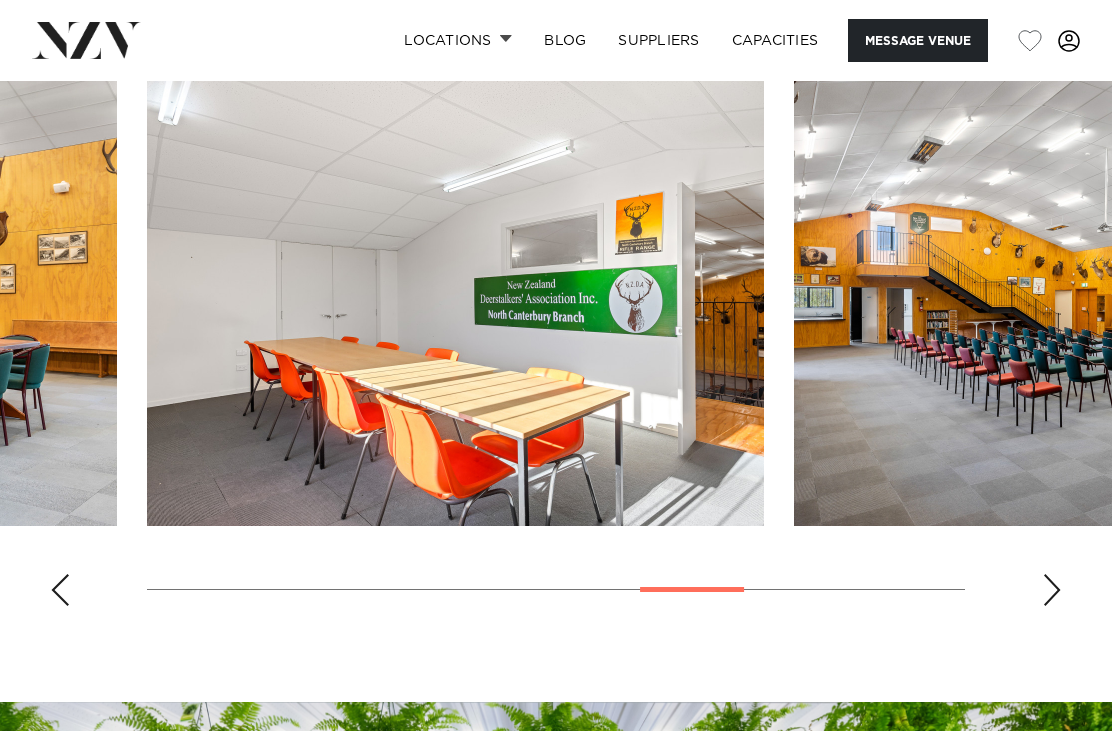 click at bounding box center (1052, 590) 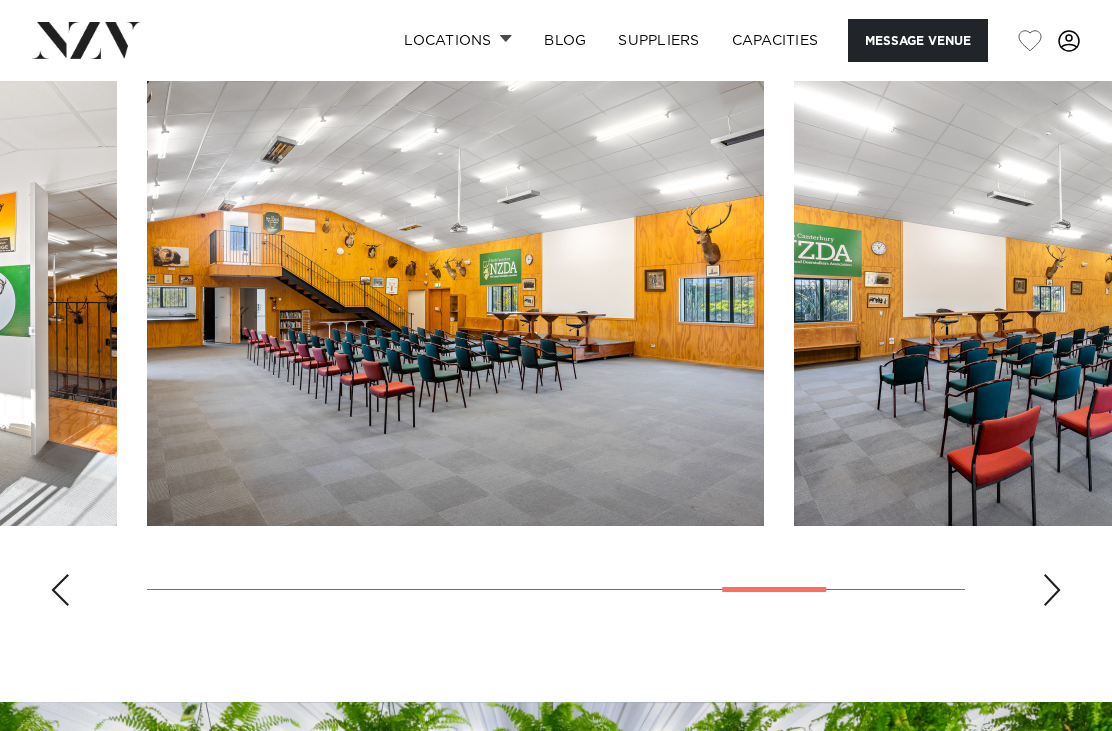 click at bounding box center (1052, 590) 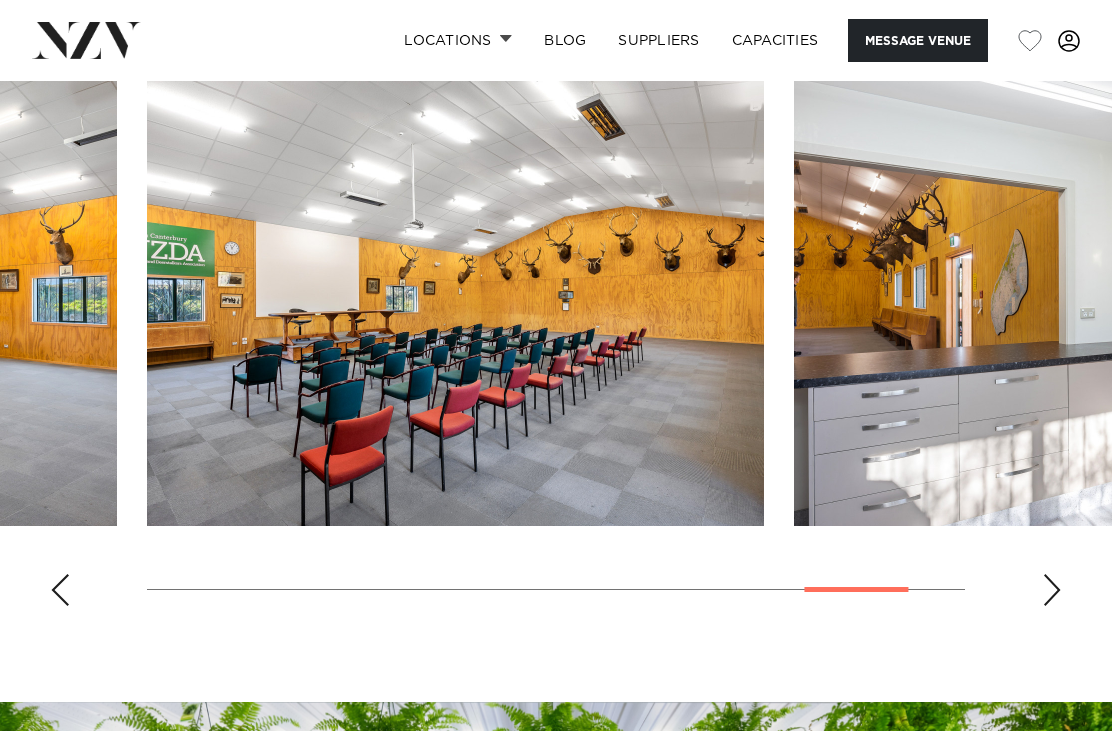 click at bounding box center [1052, 590] 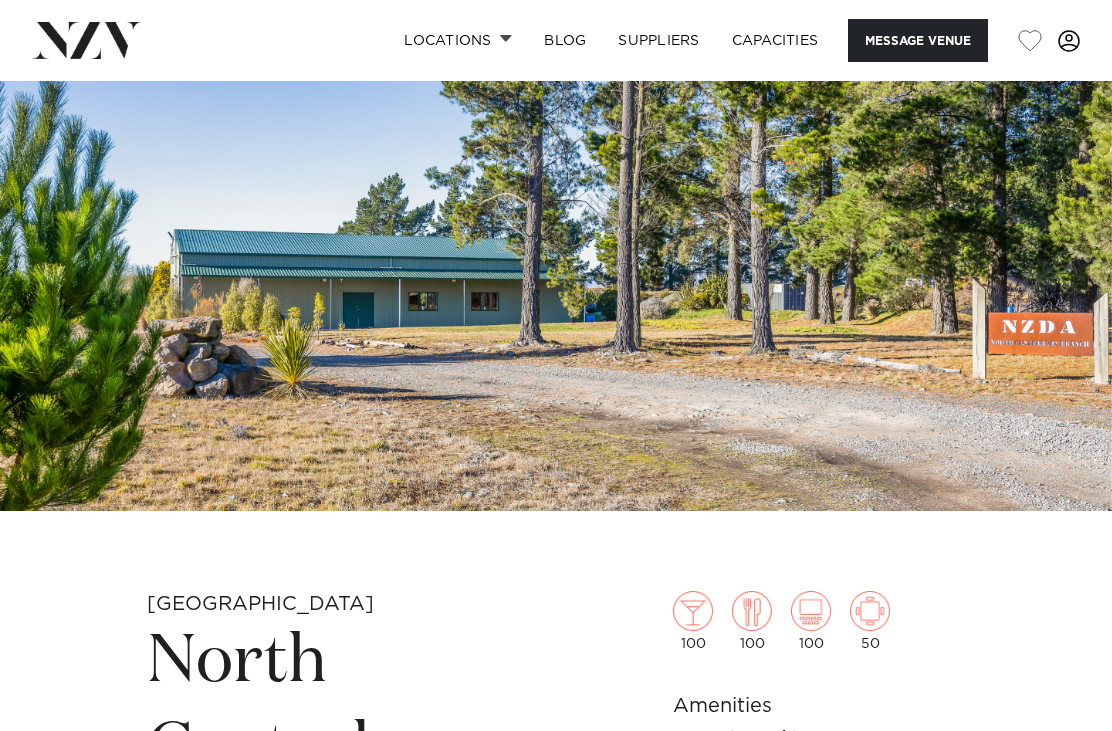 scroll, scrollTop: 83, scrollLeft: 0, axis: vertical 